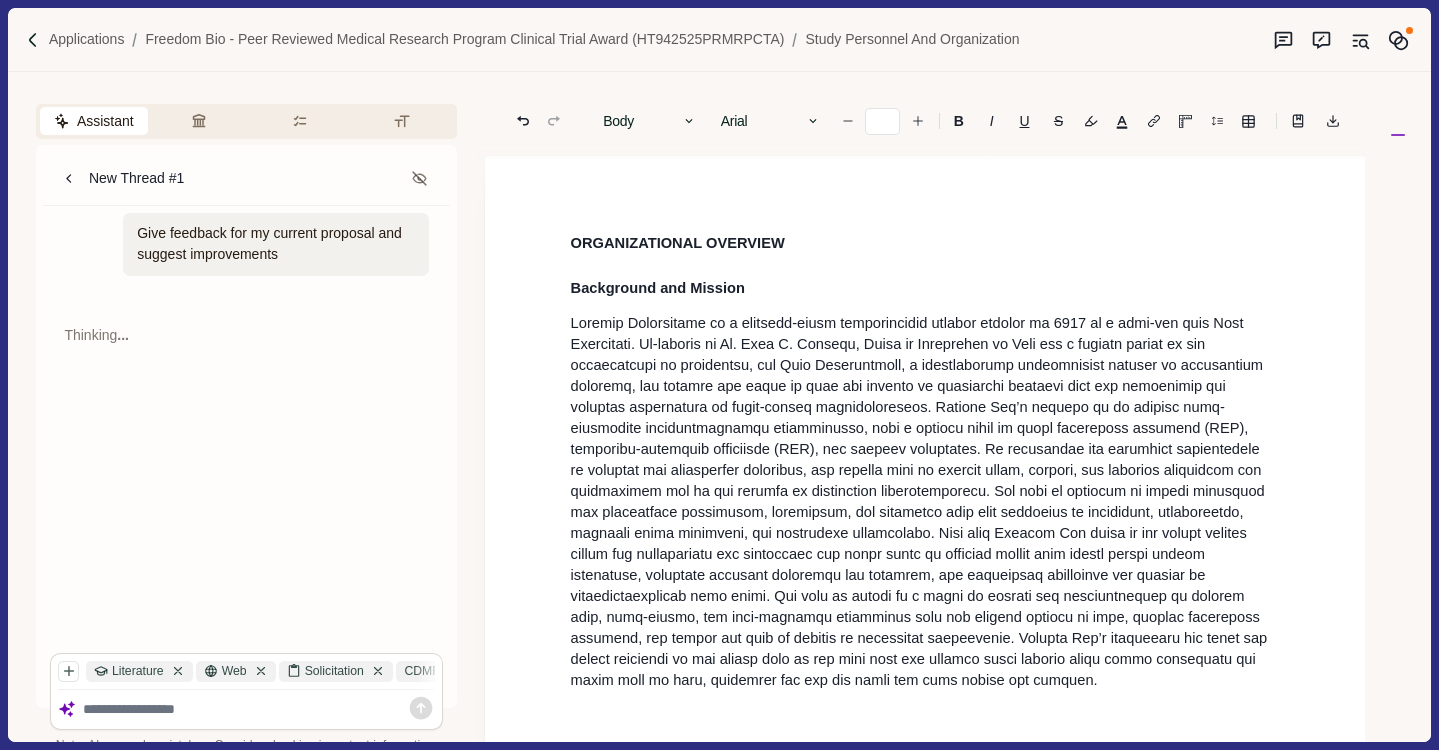 scroll, scrollTop: 0, scrollLeft: 0, axis: both 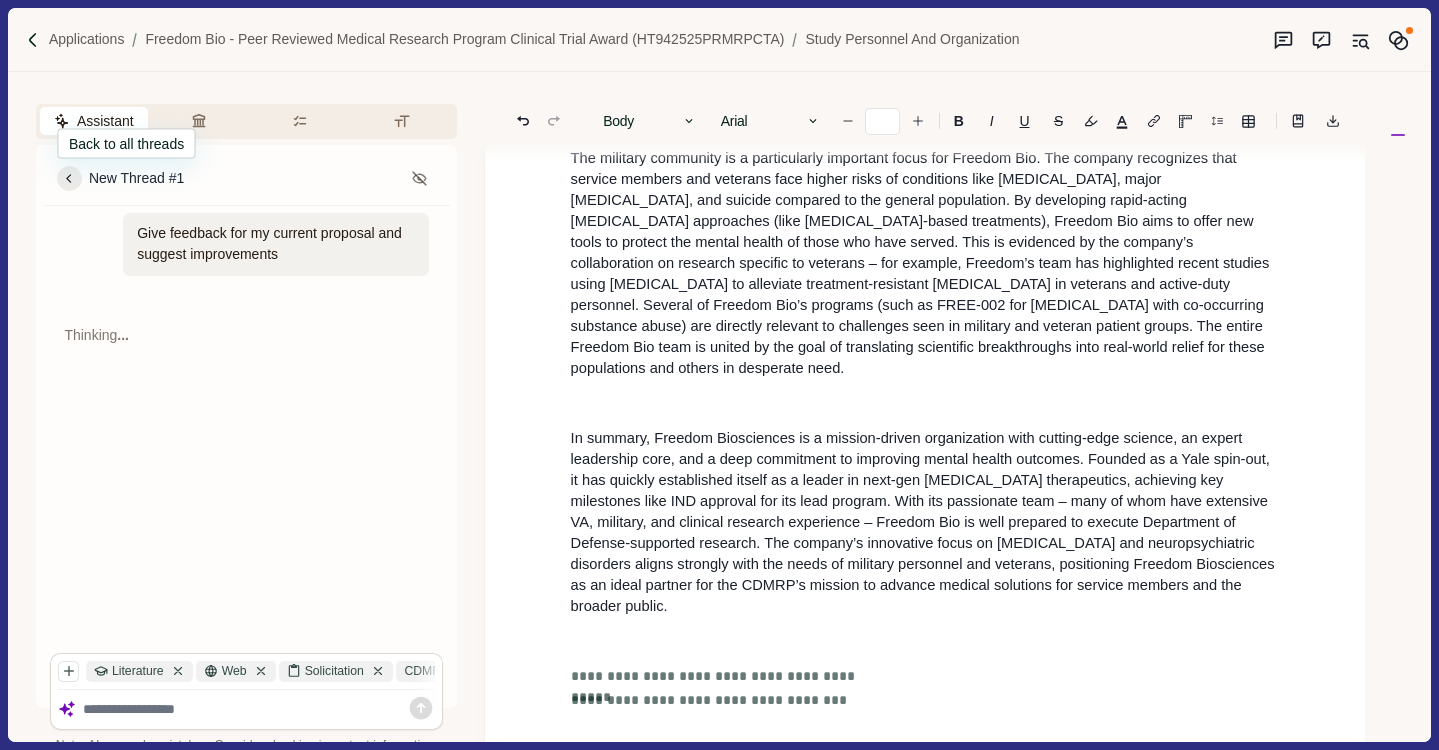 click 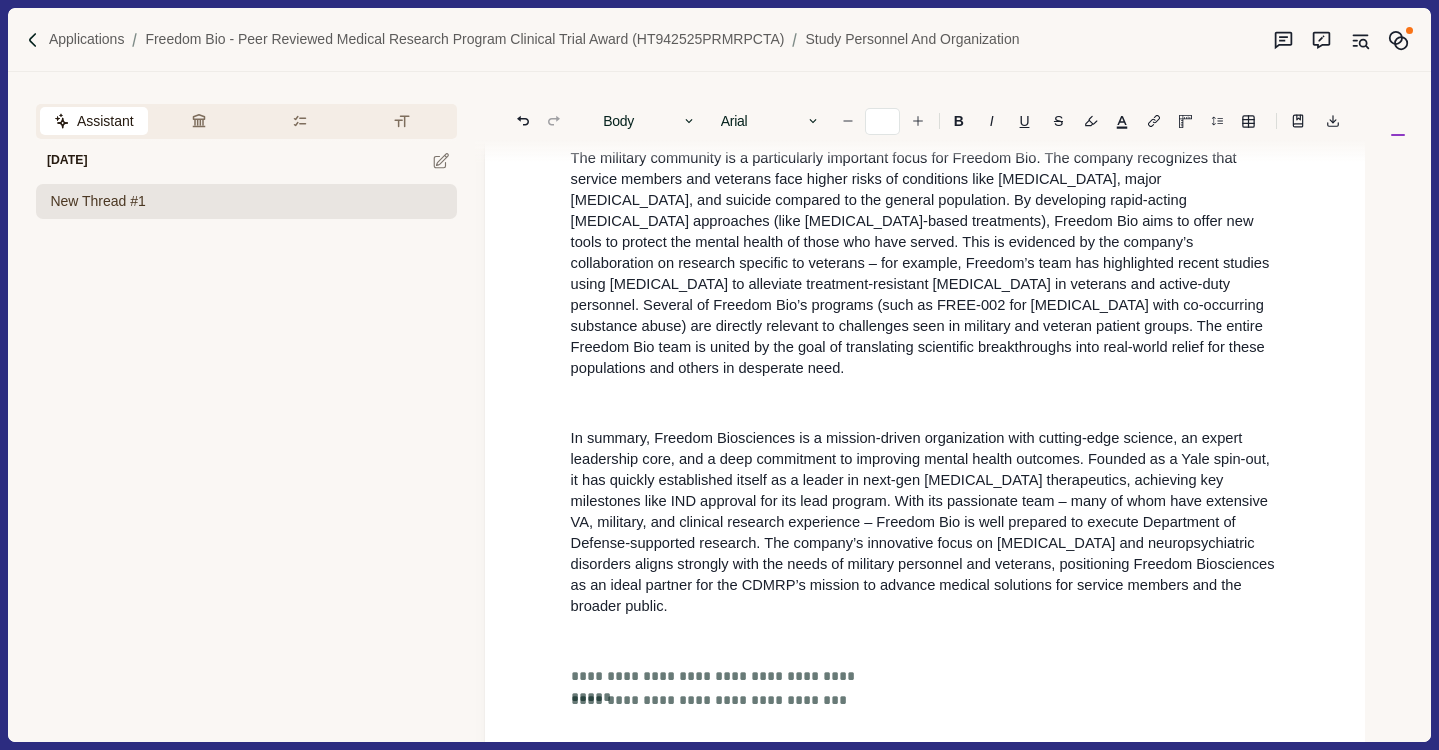 click on "New Thread #1" at bounding box center (97, 201) 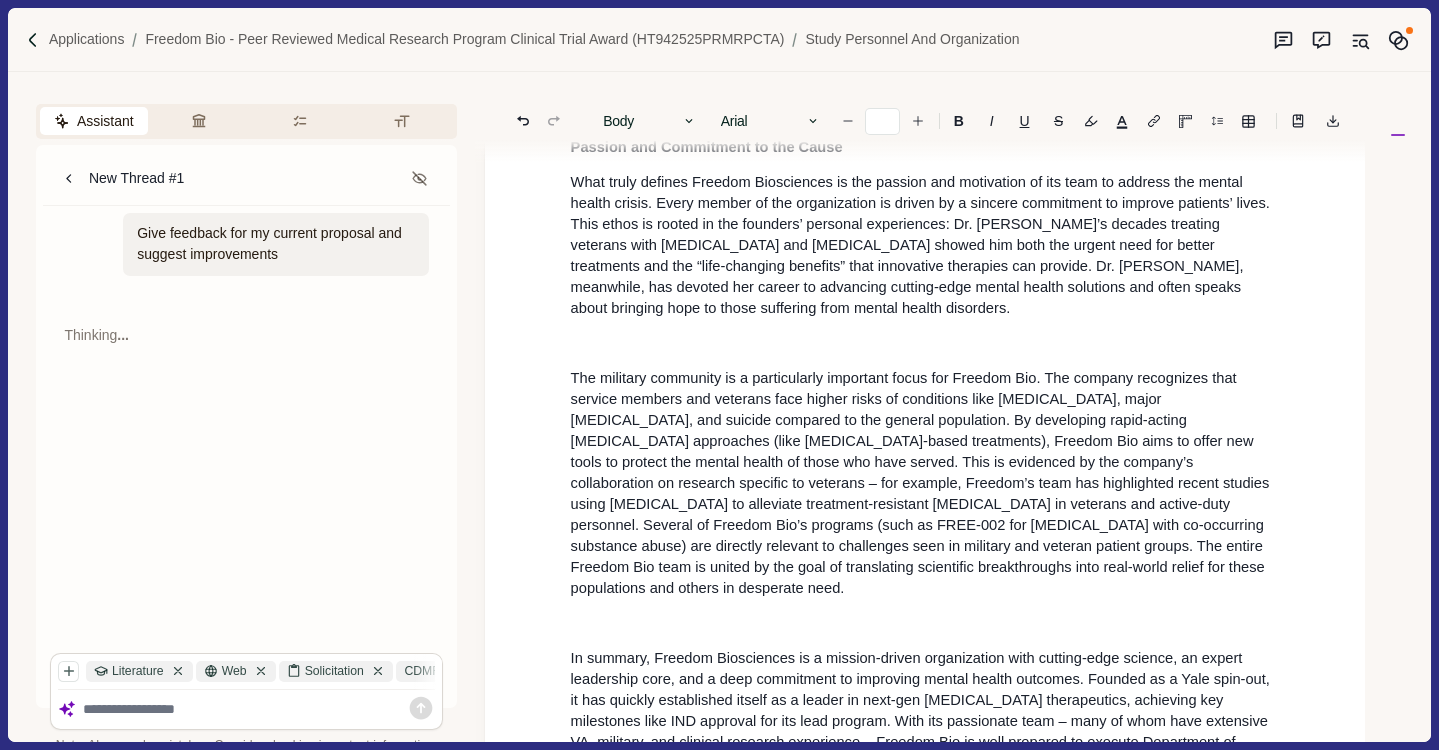 scroll, scrollTop: 5150, scrollLeft: 0, axis: vertical 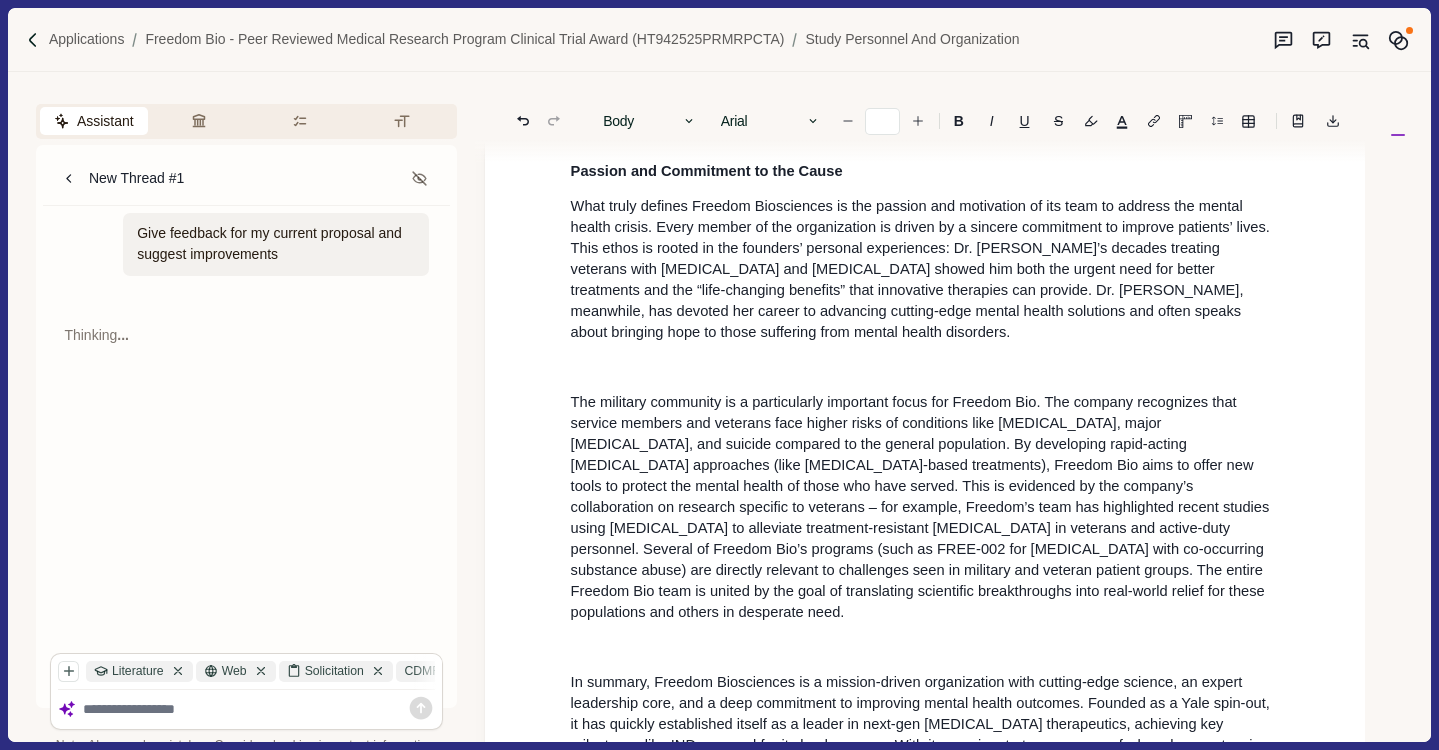 click at bounding box center [259, 709] 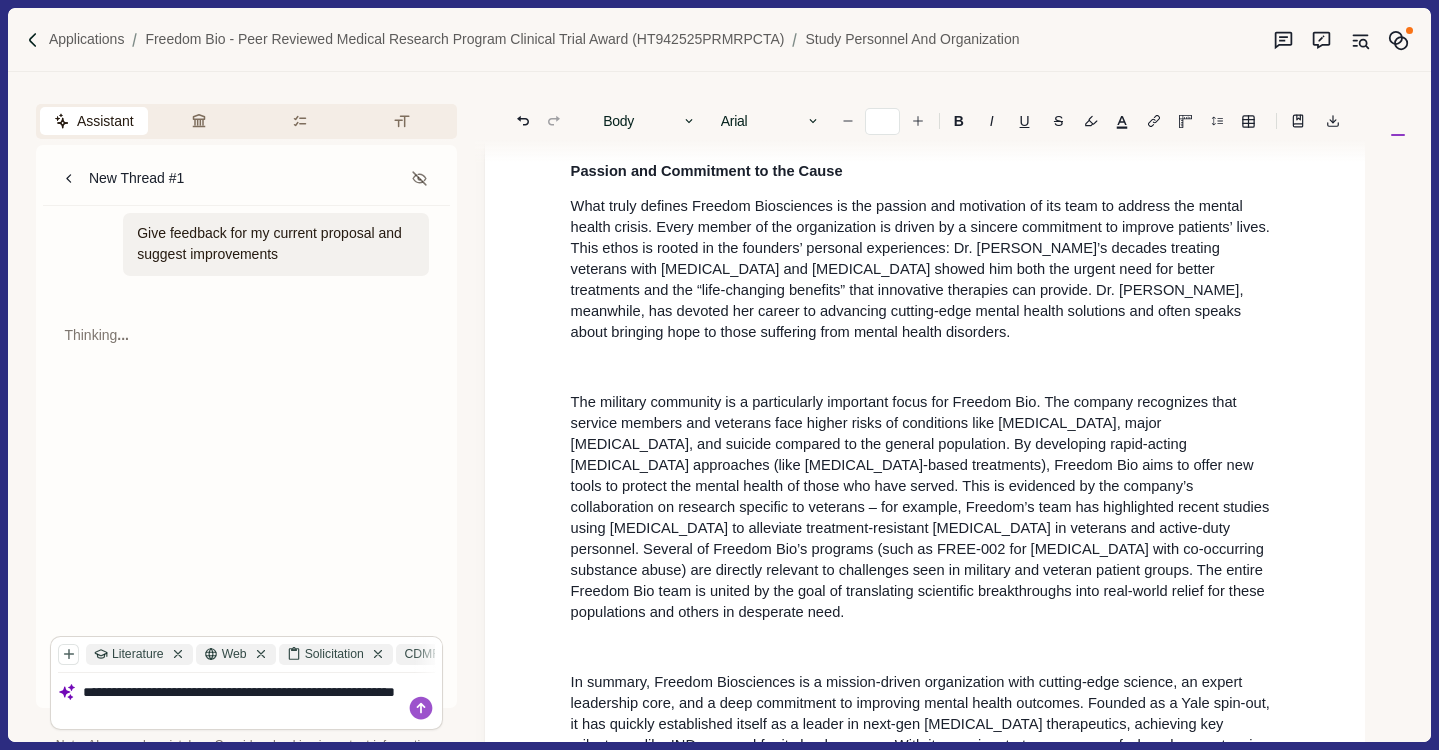 type on "**********" 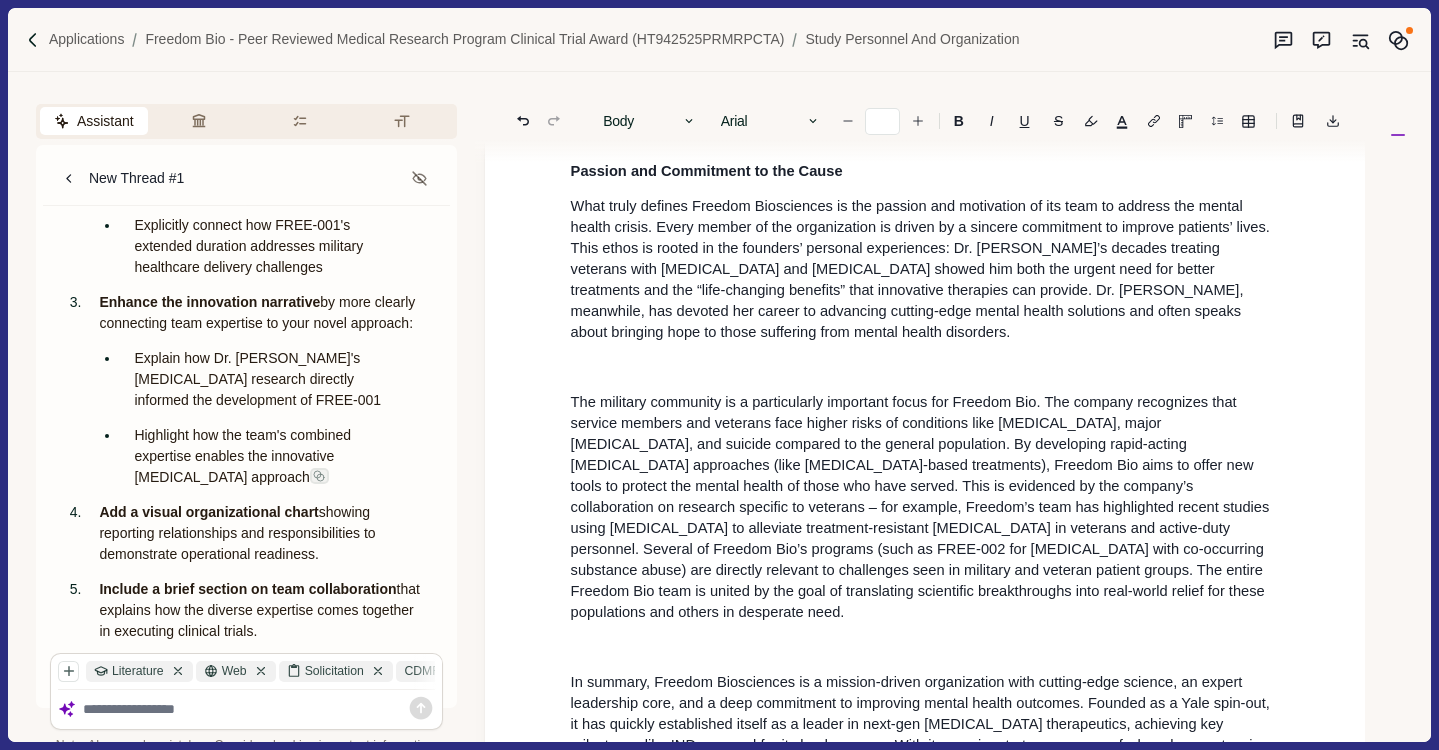 scroll, scrollTop: 2137, scrollLeft: 0, axis: vertical 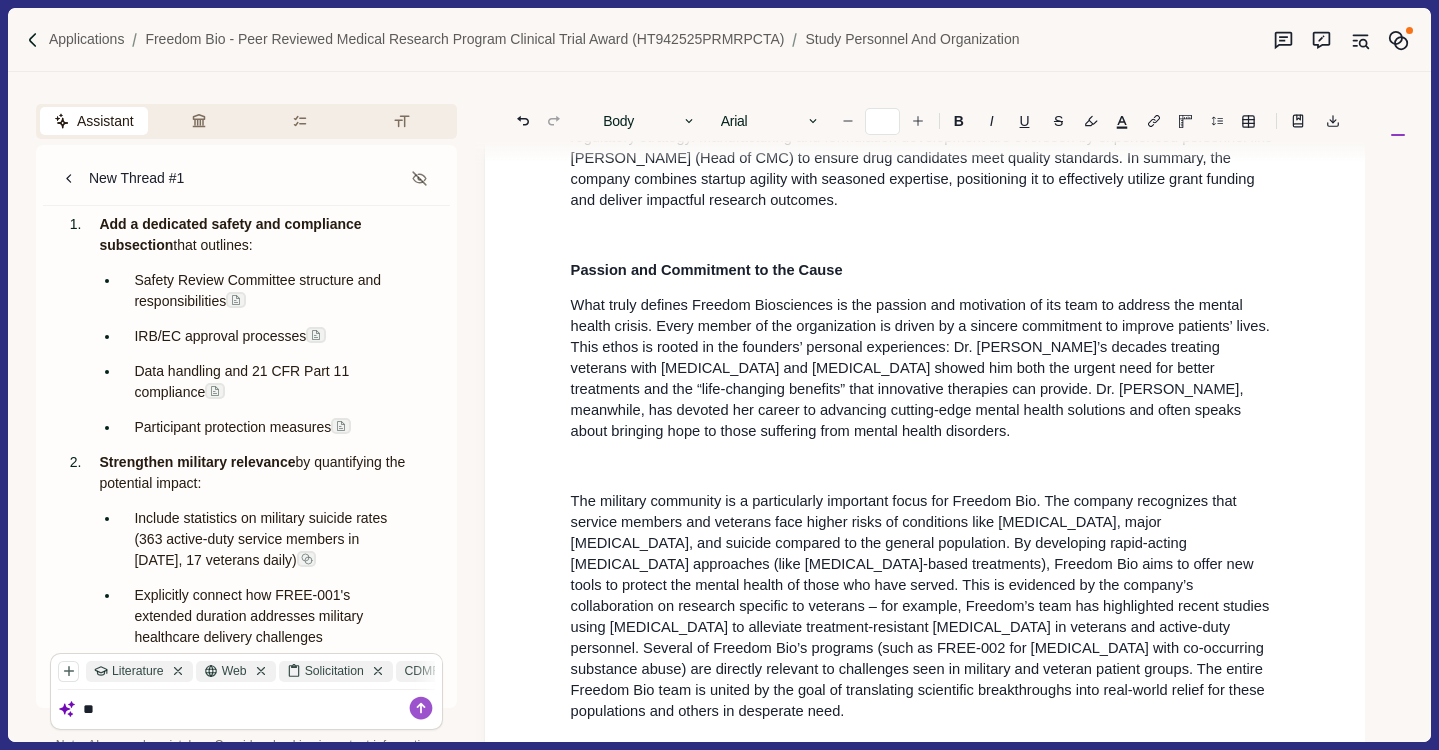 type on "*" 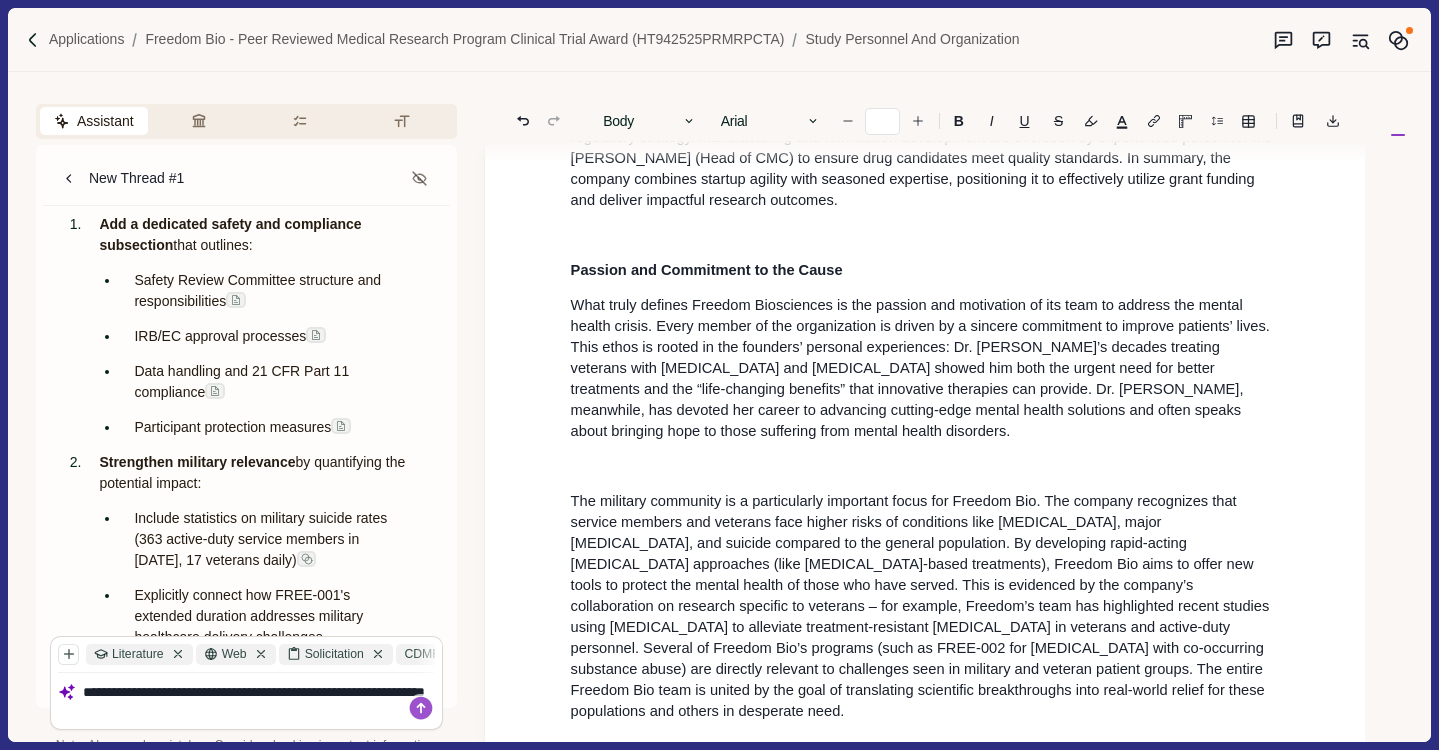 type on "**********" 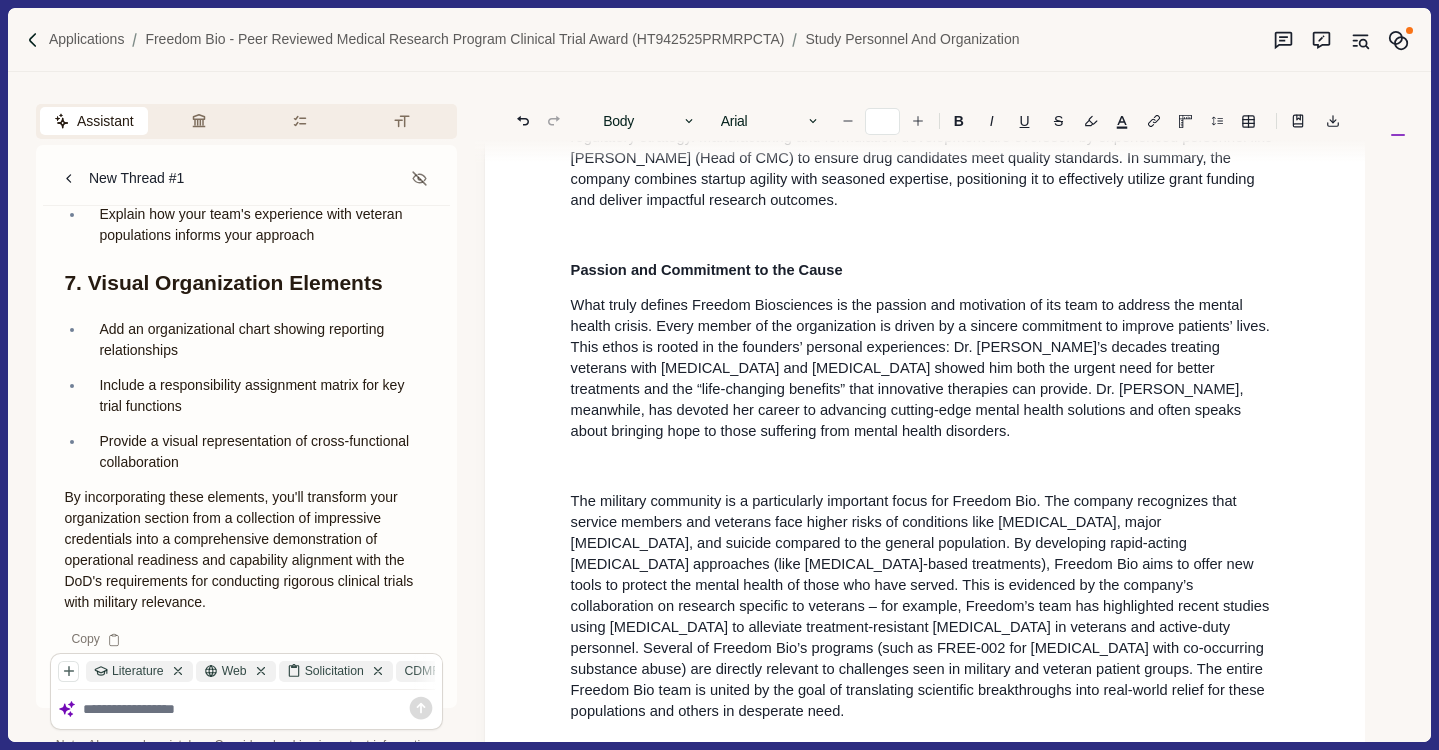 scroll, scrollTop: 4534, scrollLeft: 0, axis: vertical 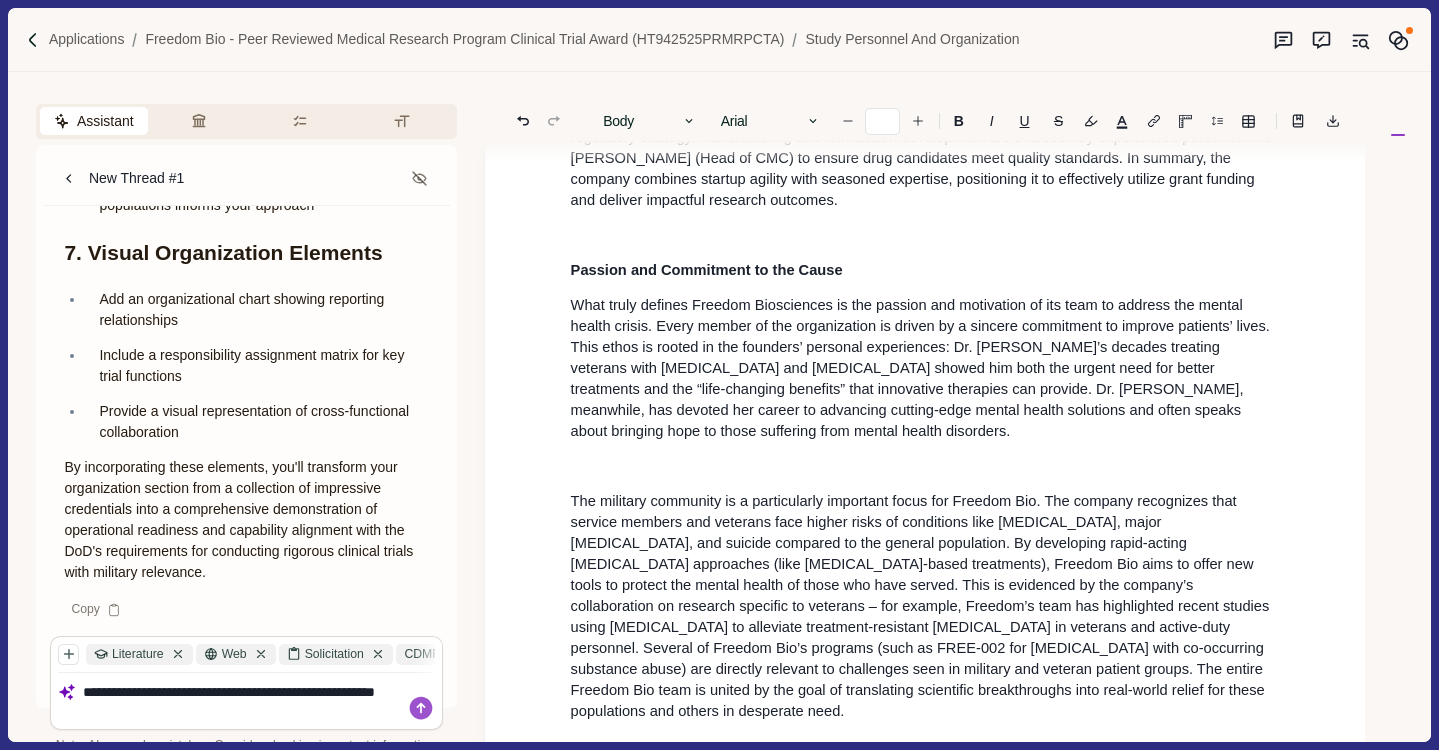type on "**********" 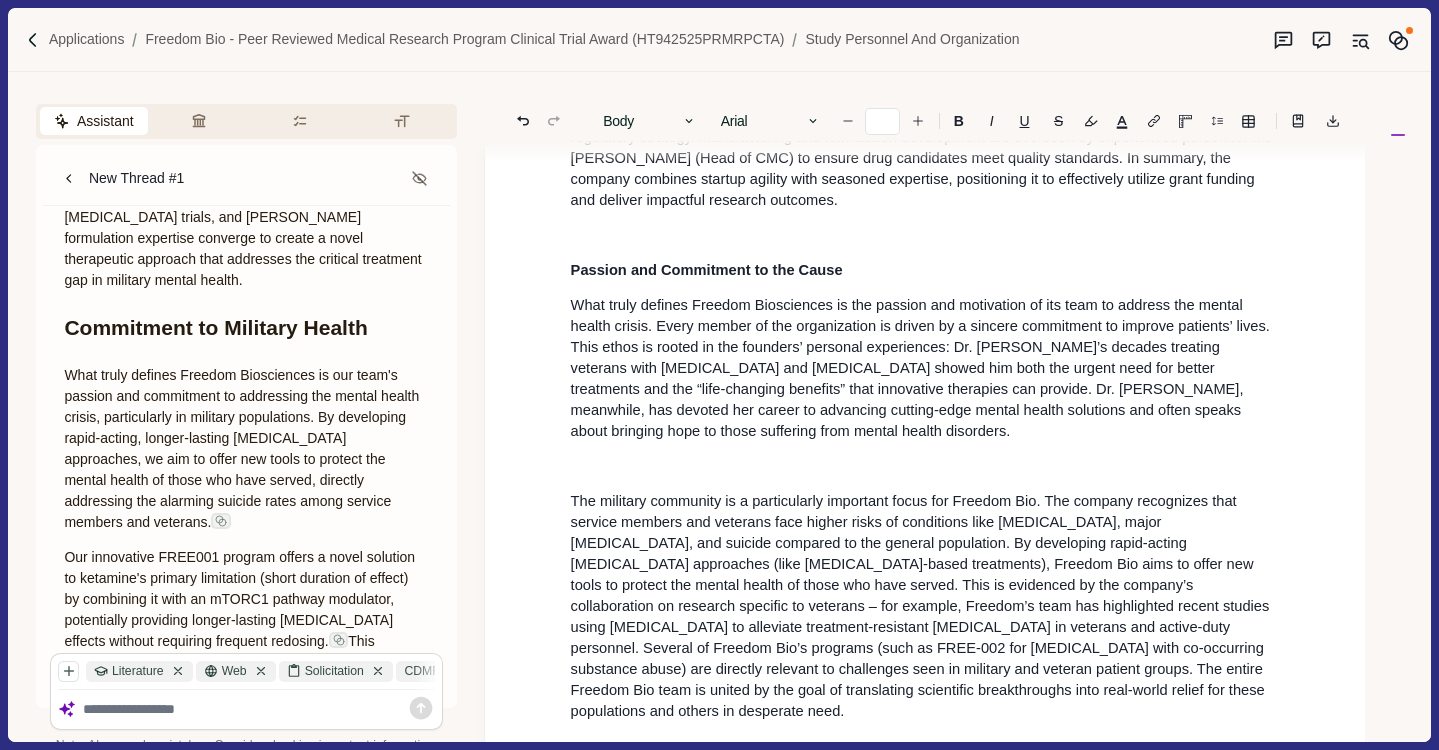 scroll, scrollTop: 9609, scrollLeft: 0, axis: vertical 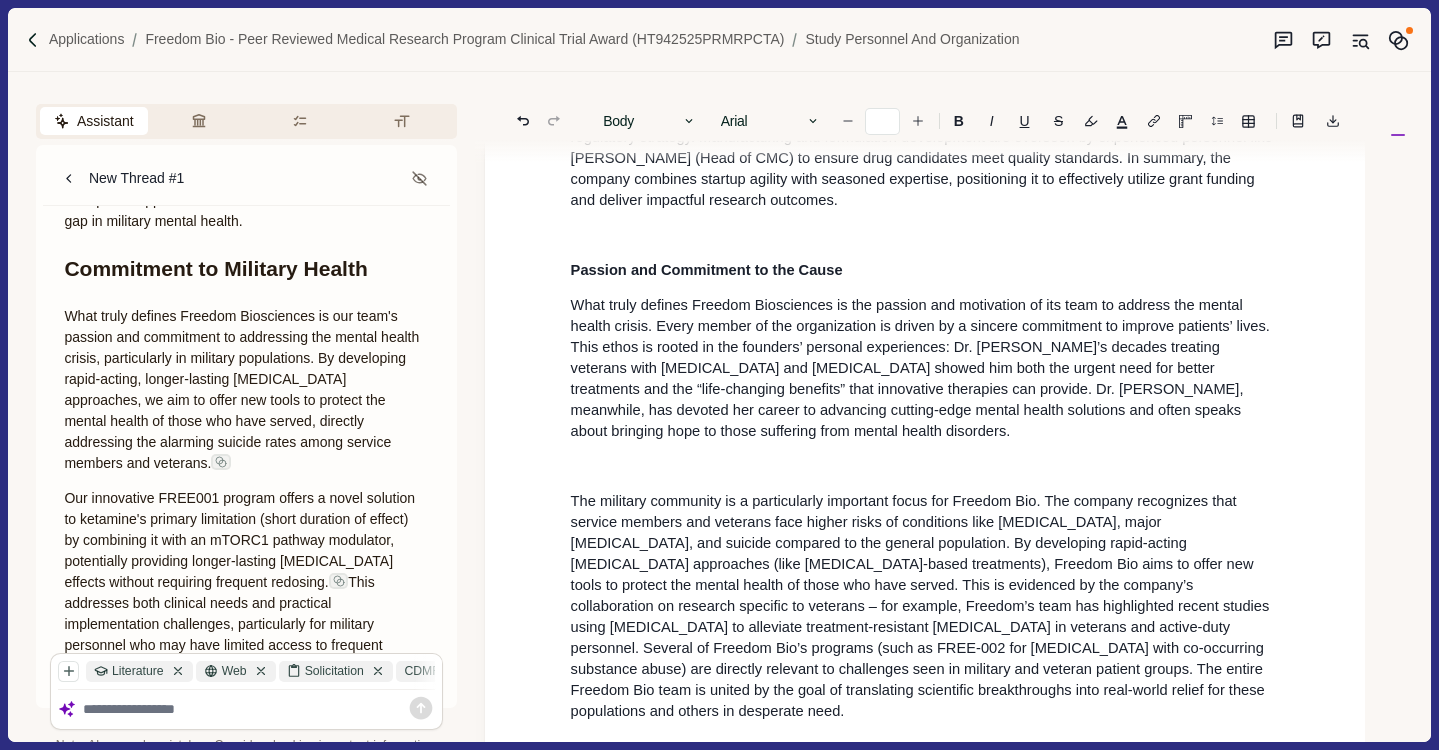 click on "Copy" at bounding box center (96, 703) 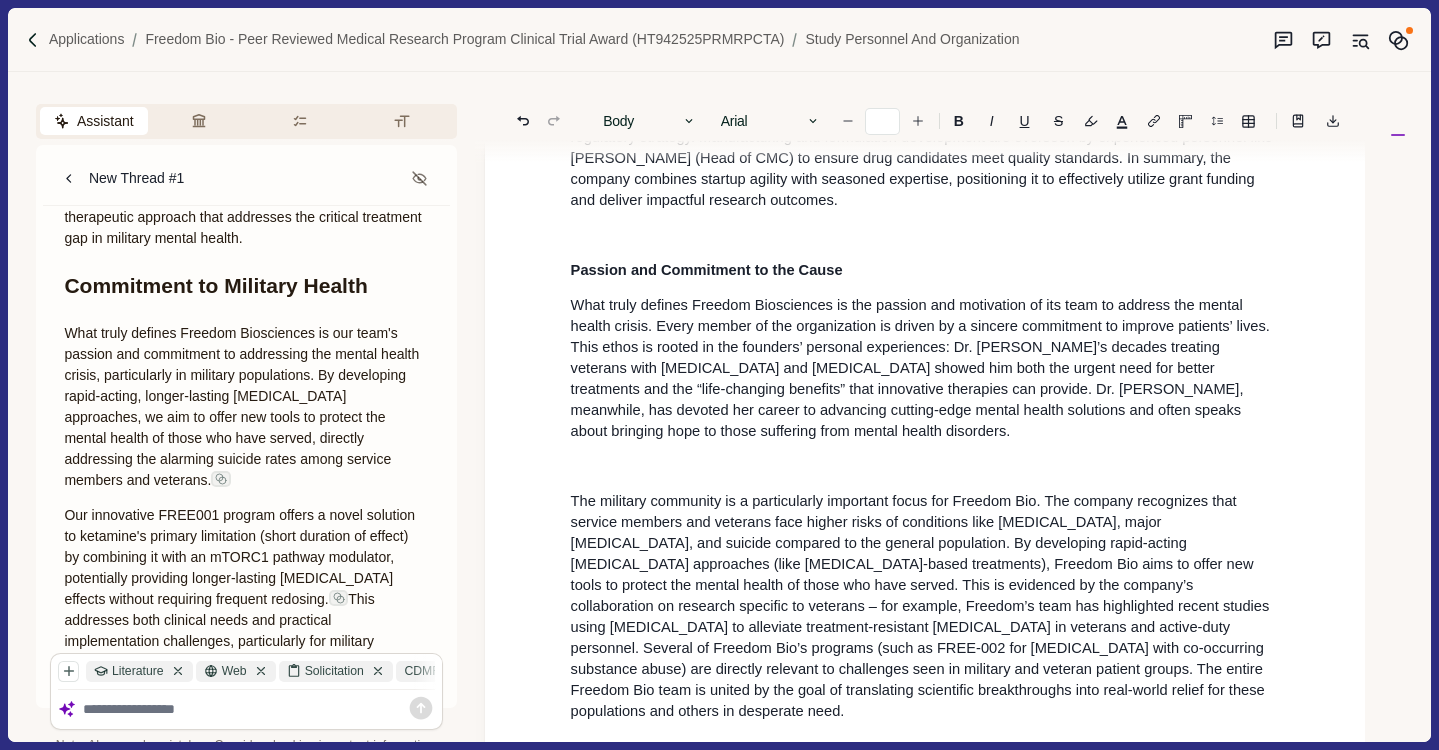 scroll, scrollTop: 9609, scrollLeft: 0, axis: vertical 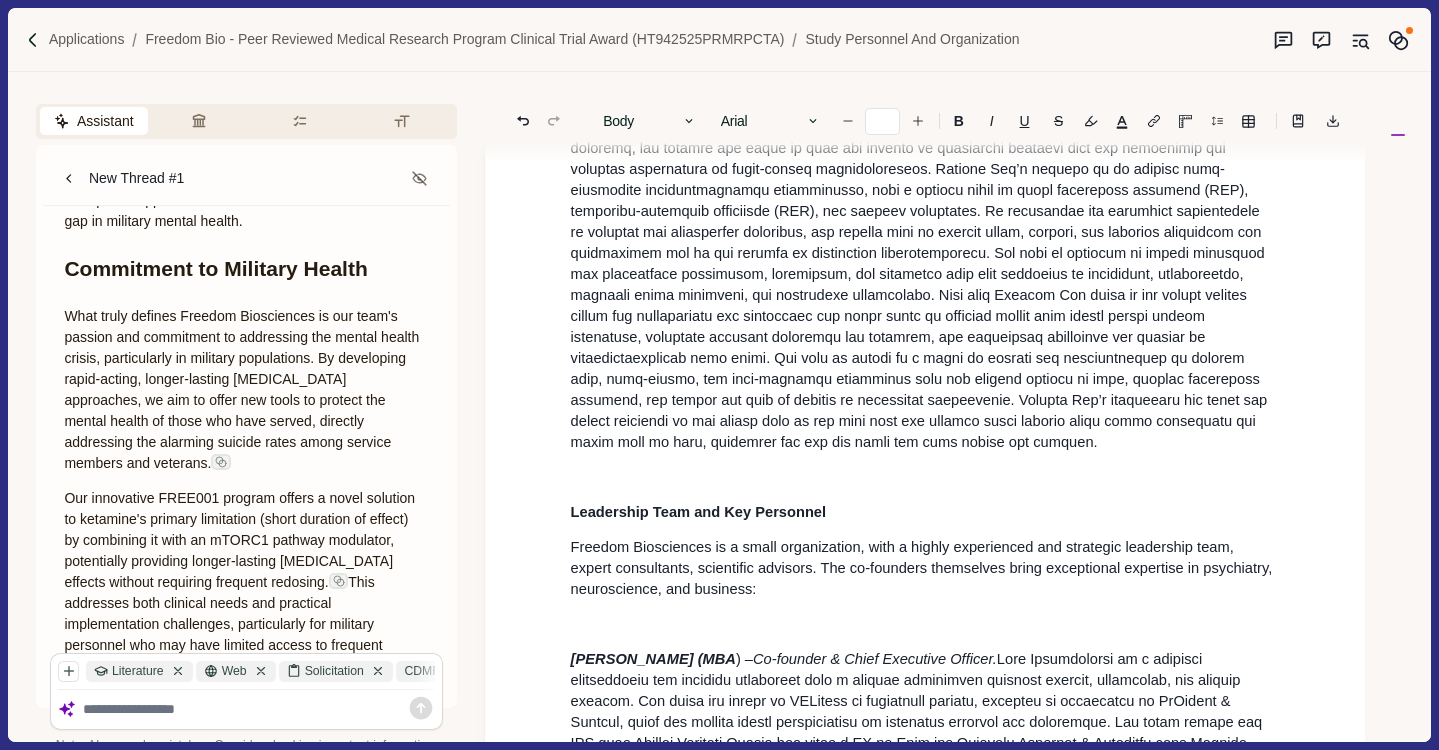 click 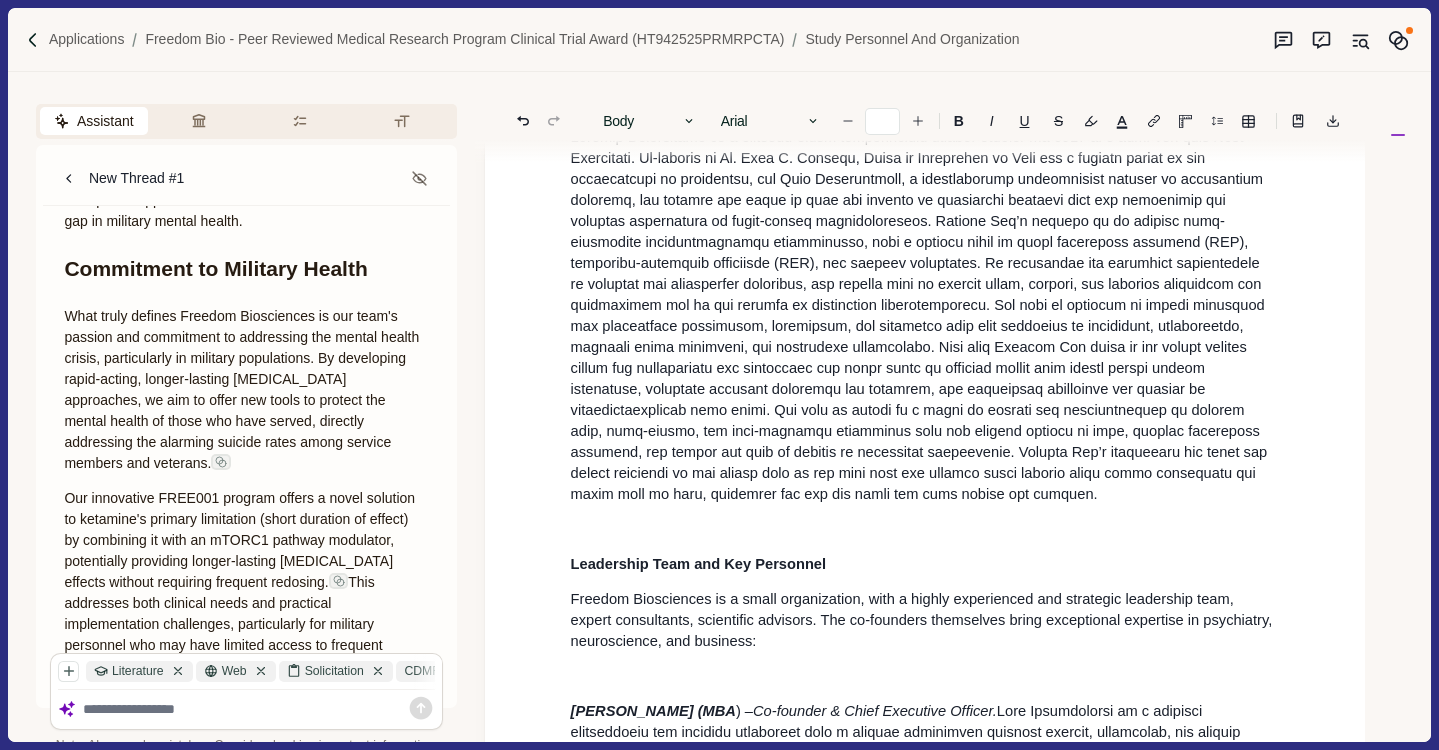 scroll, scrollTop: 203, scrollLeft: 0, axis: vertical 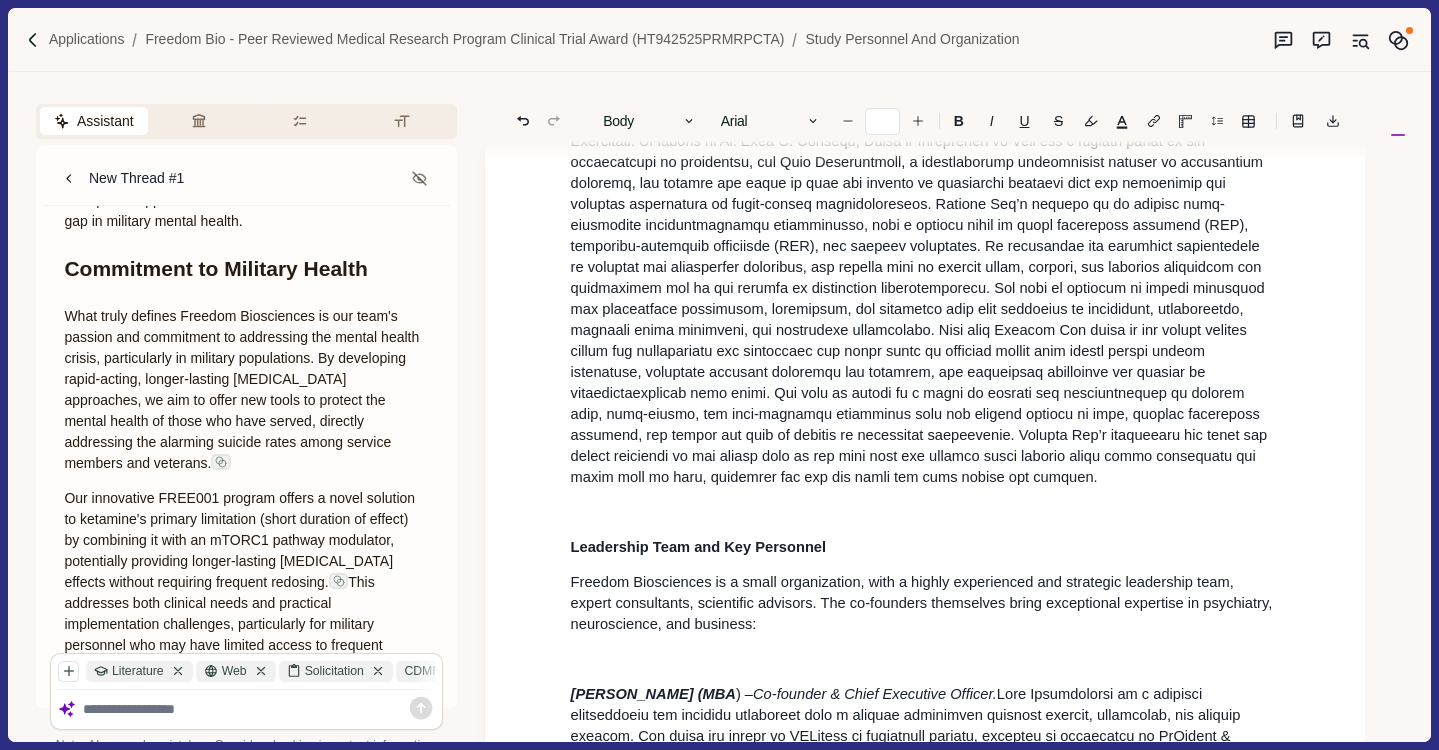 click at bounding box center [925, 299] 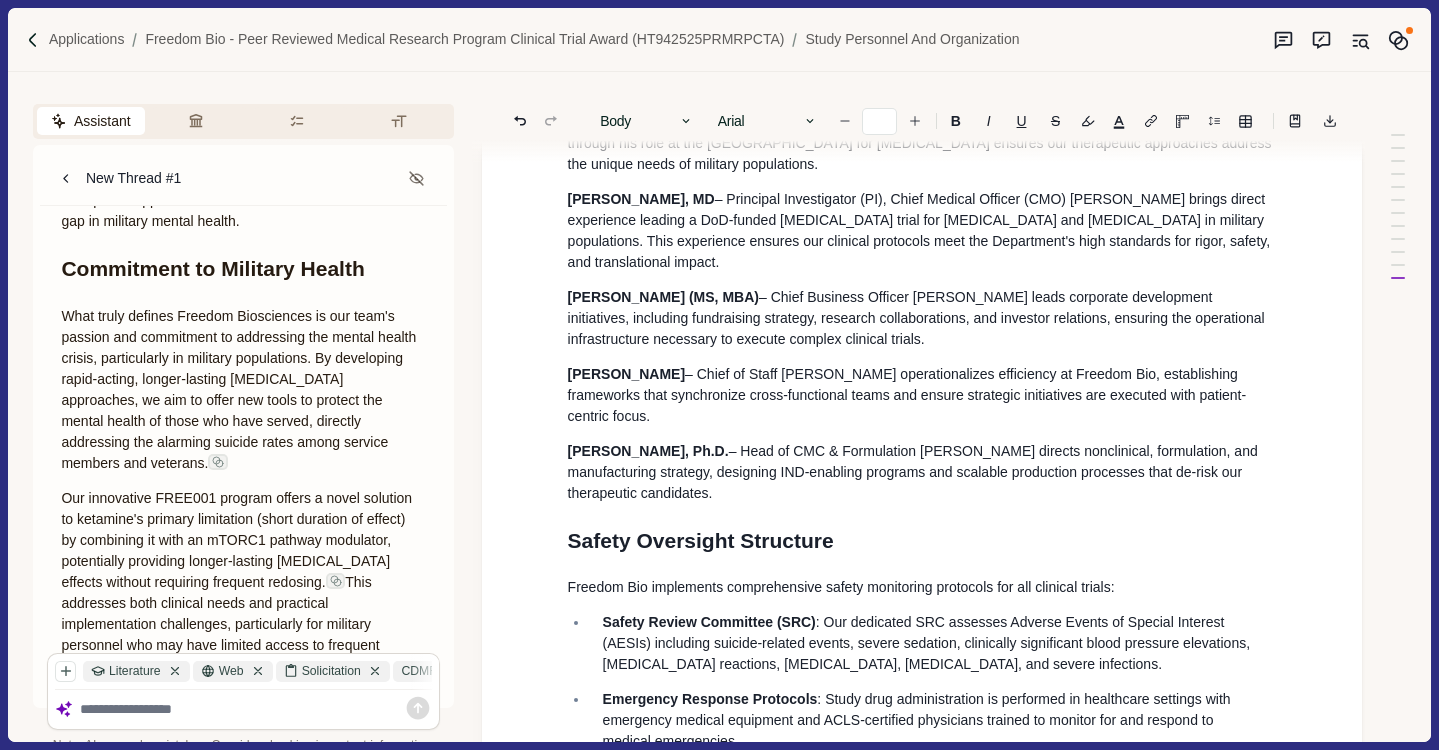scroll, scrollTop: 1356, scrollLeft: 0, axis: vertical 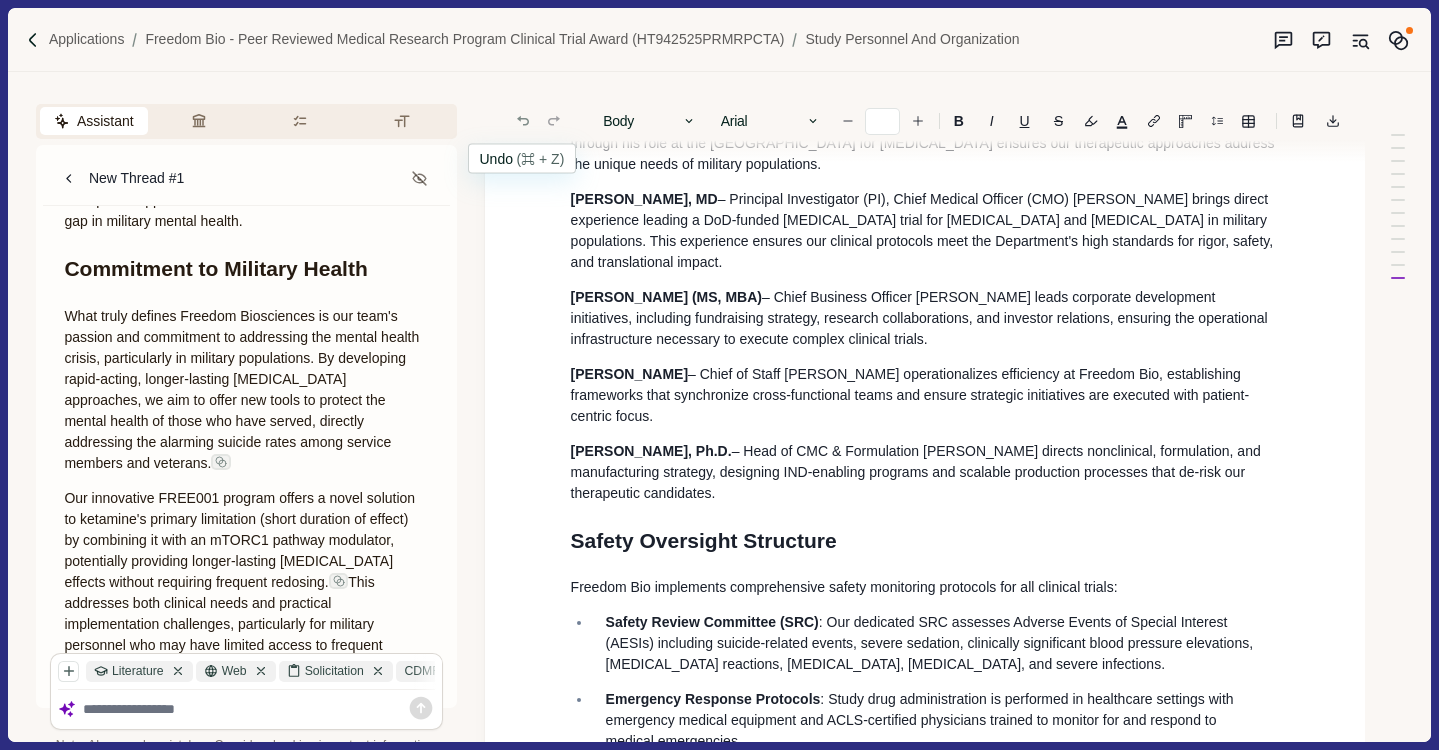 click 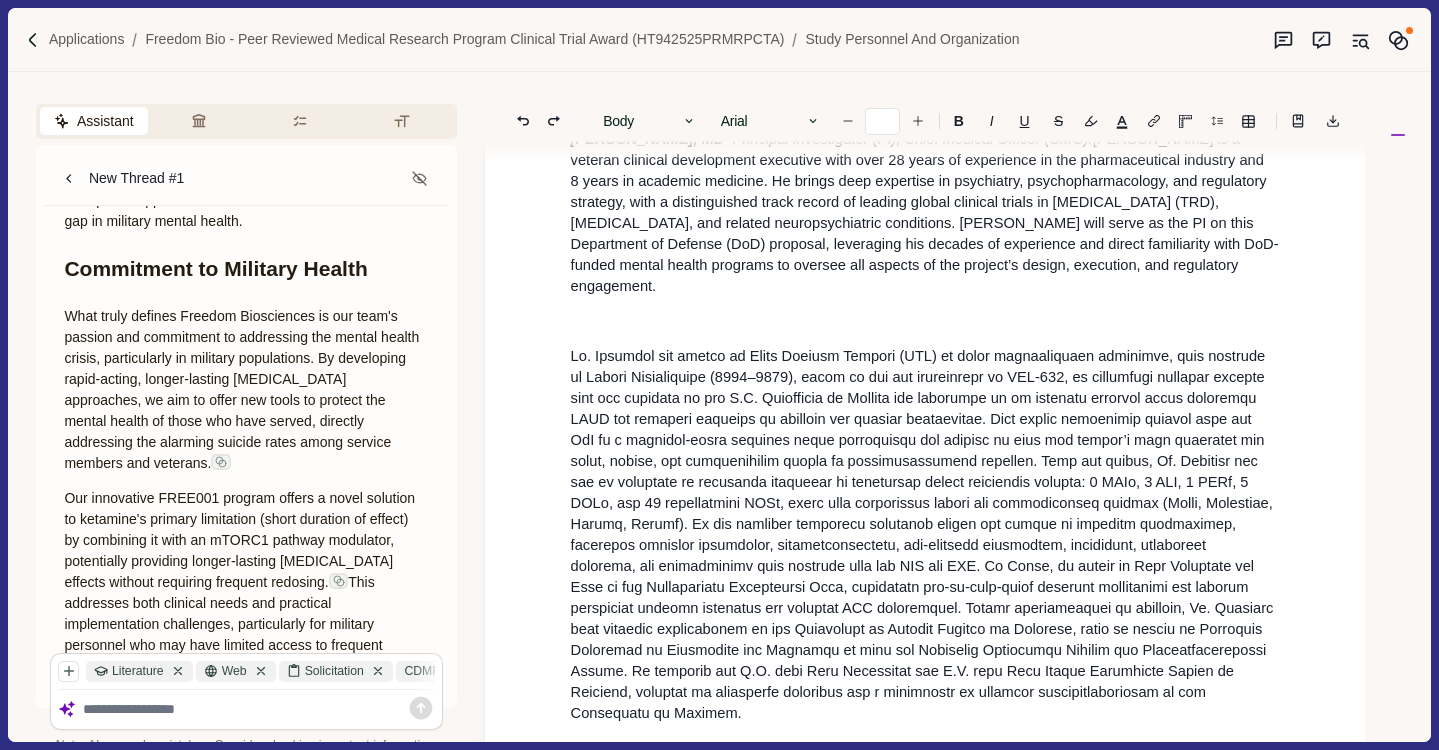 scroll, scrollTop: 1489, scrollLeft: 0, axis: vertical 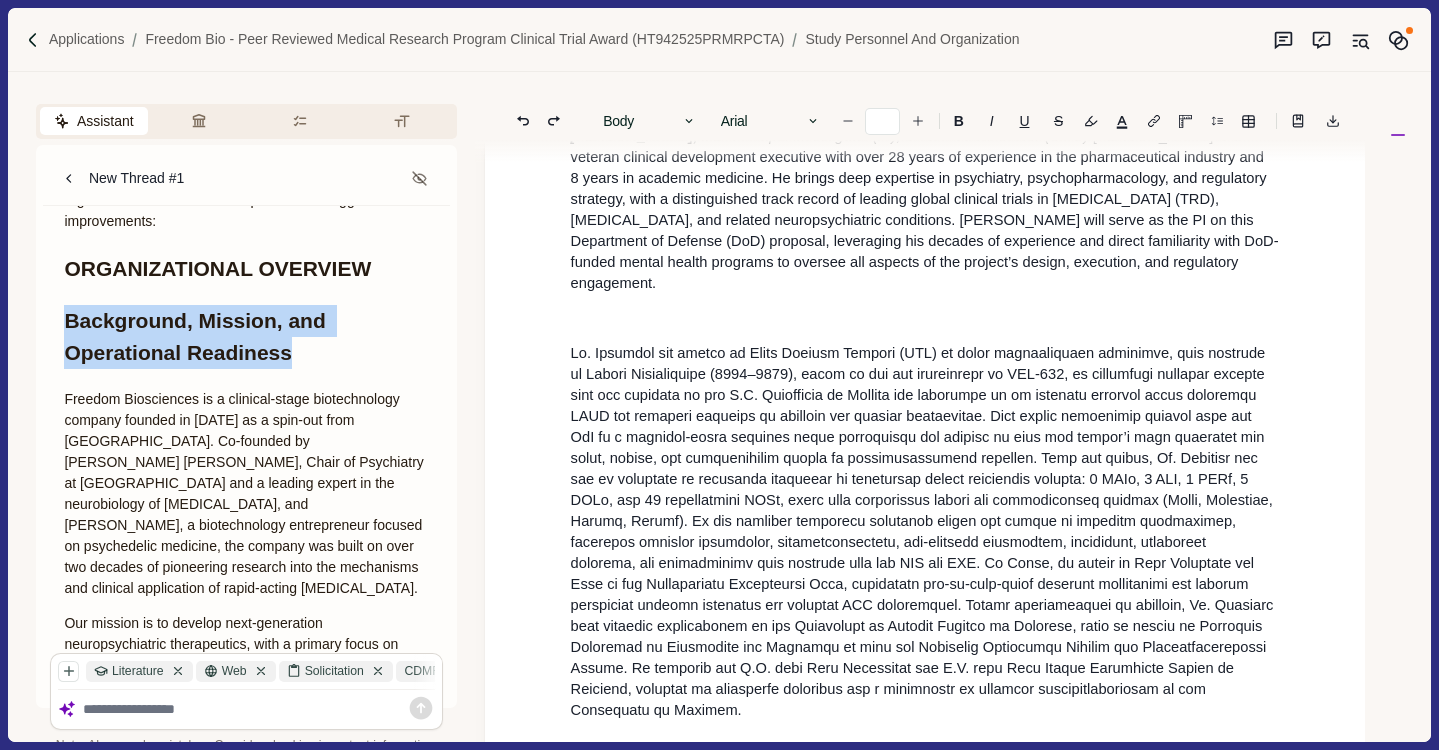 drag, startPoint x: 69, startPoint y: 320, endPoint x: 293, endPoint y: 356, distance: 226.87442 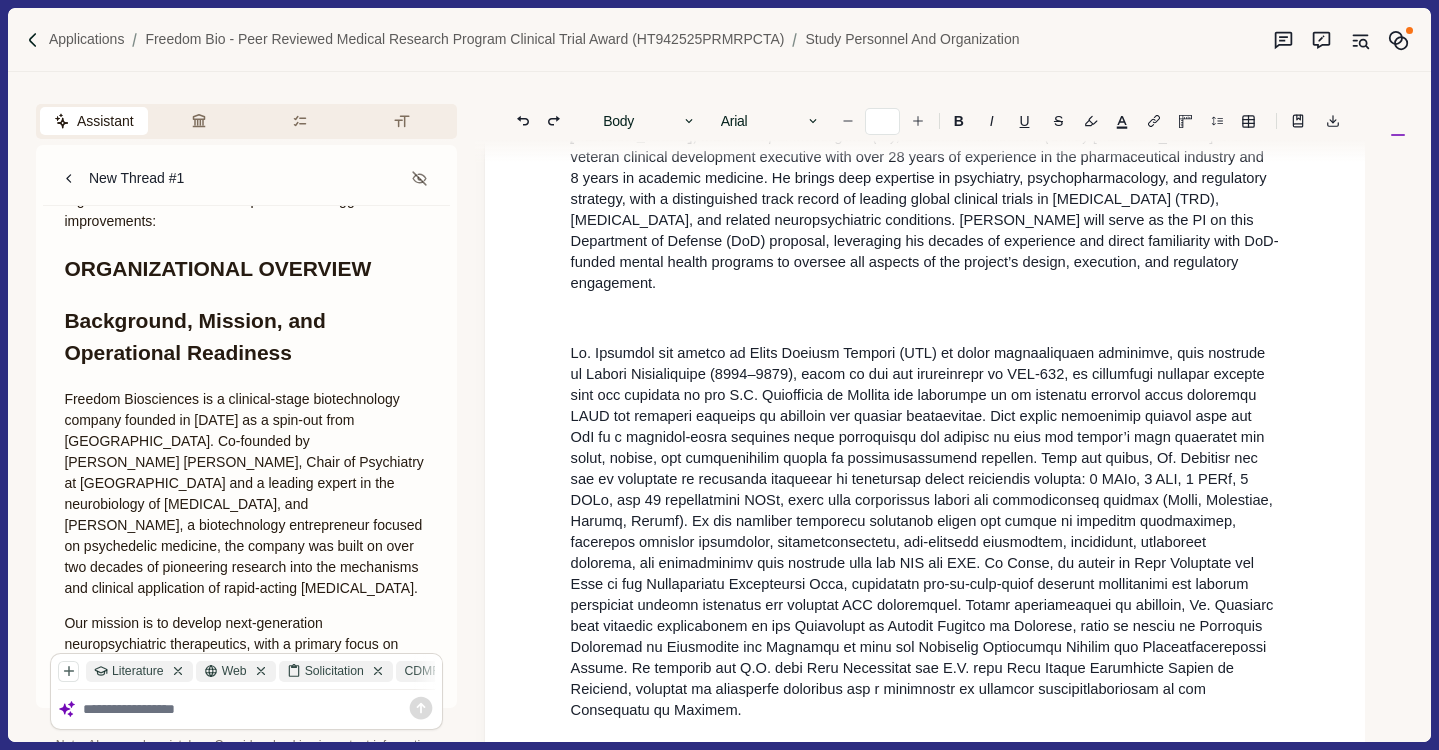 click at bounding box center [259, 709] 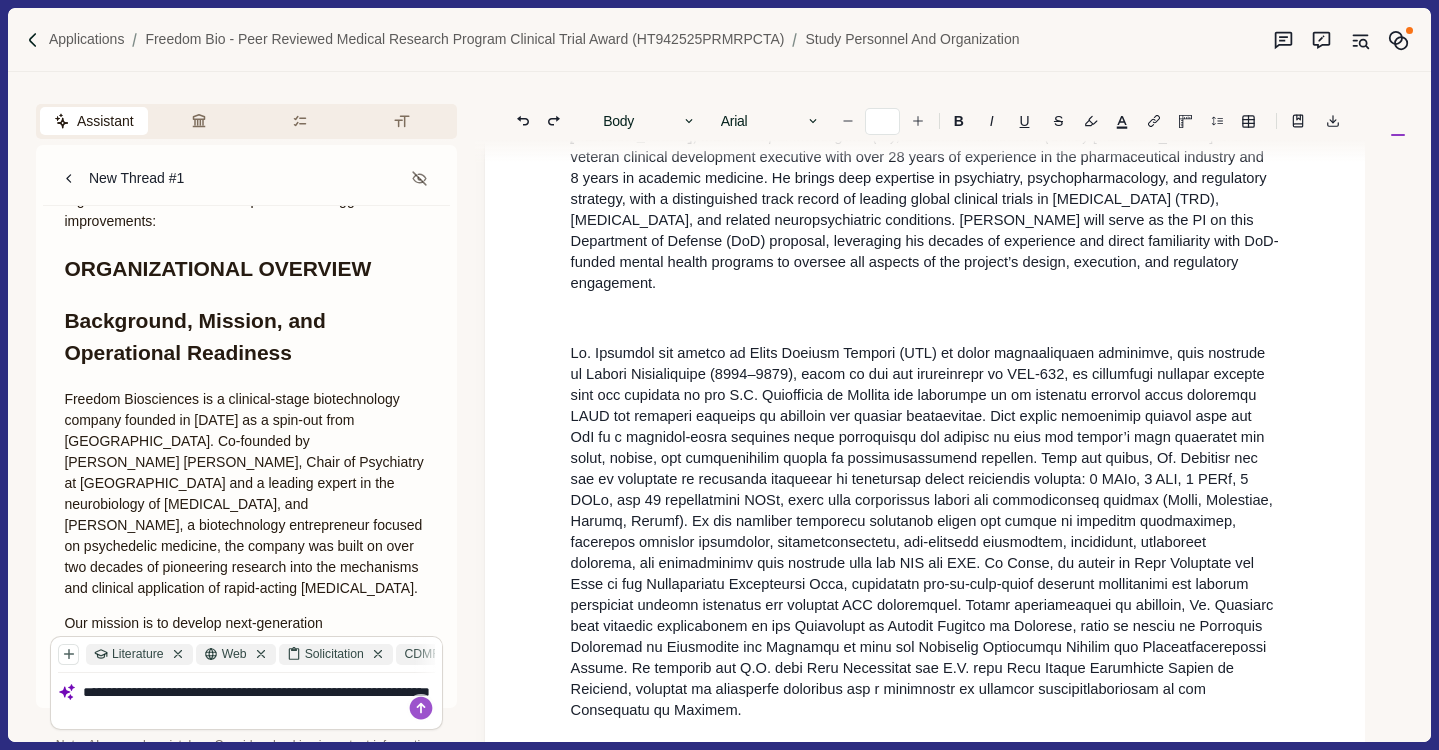 paste on "**********" 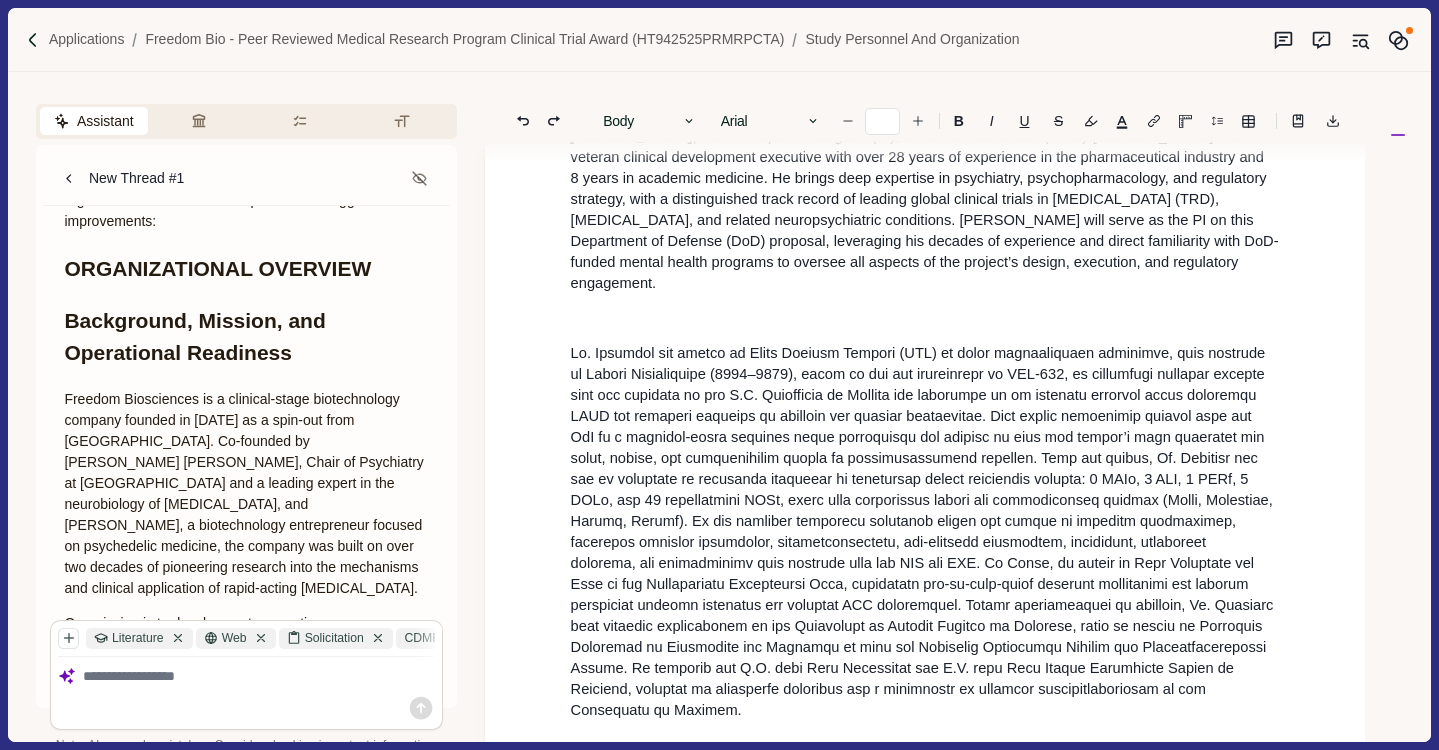scroll, scrollTop: 0, scrollLeft: 0, axis: both 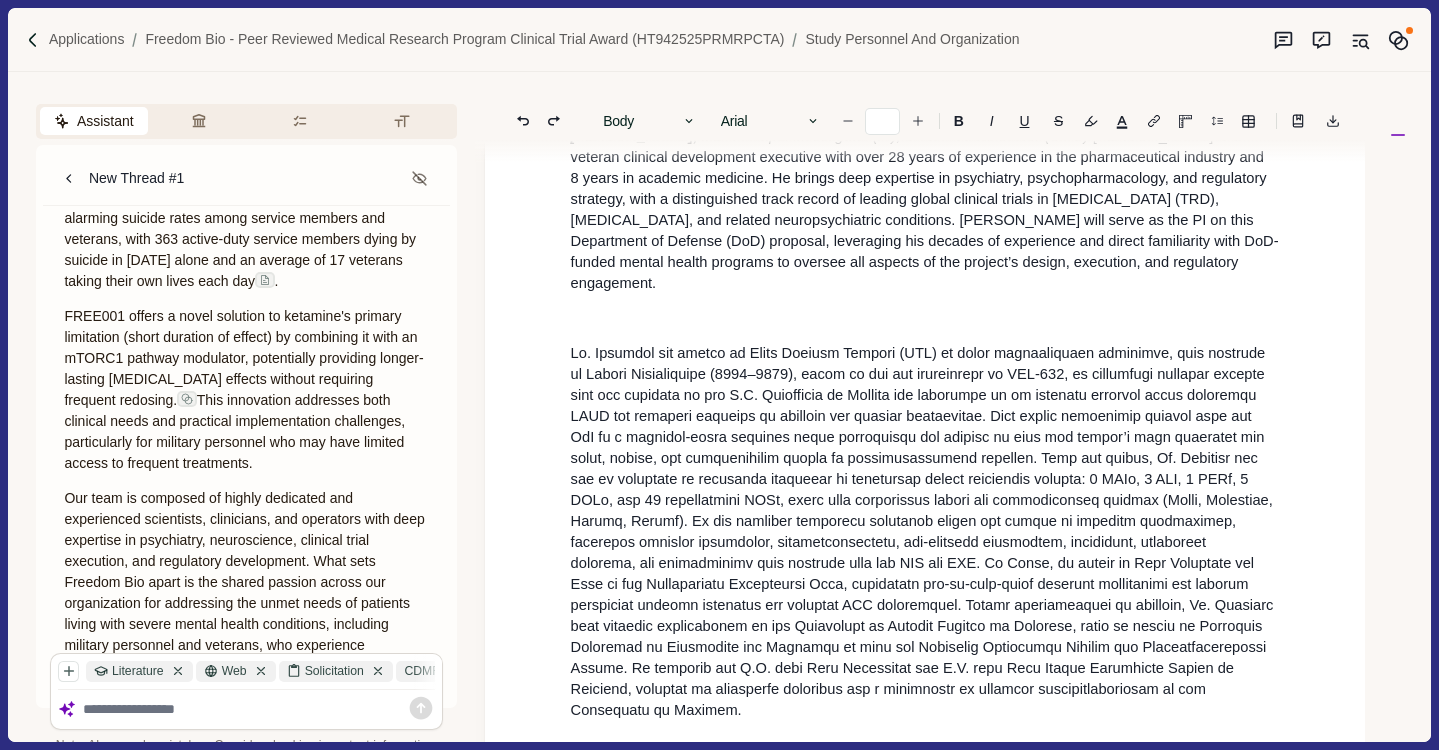 click on "Copy" at bounding box center (96, 724) 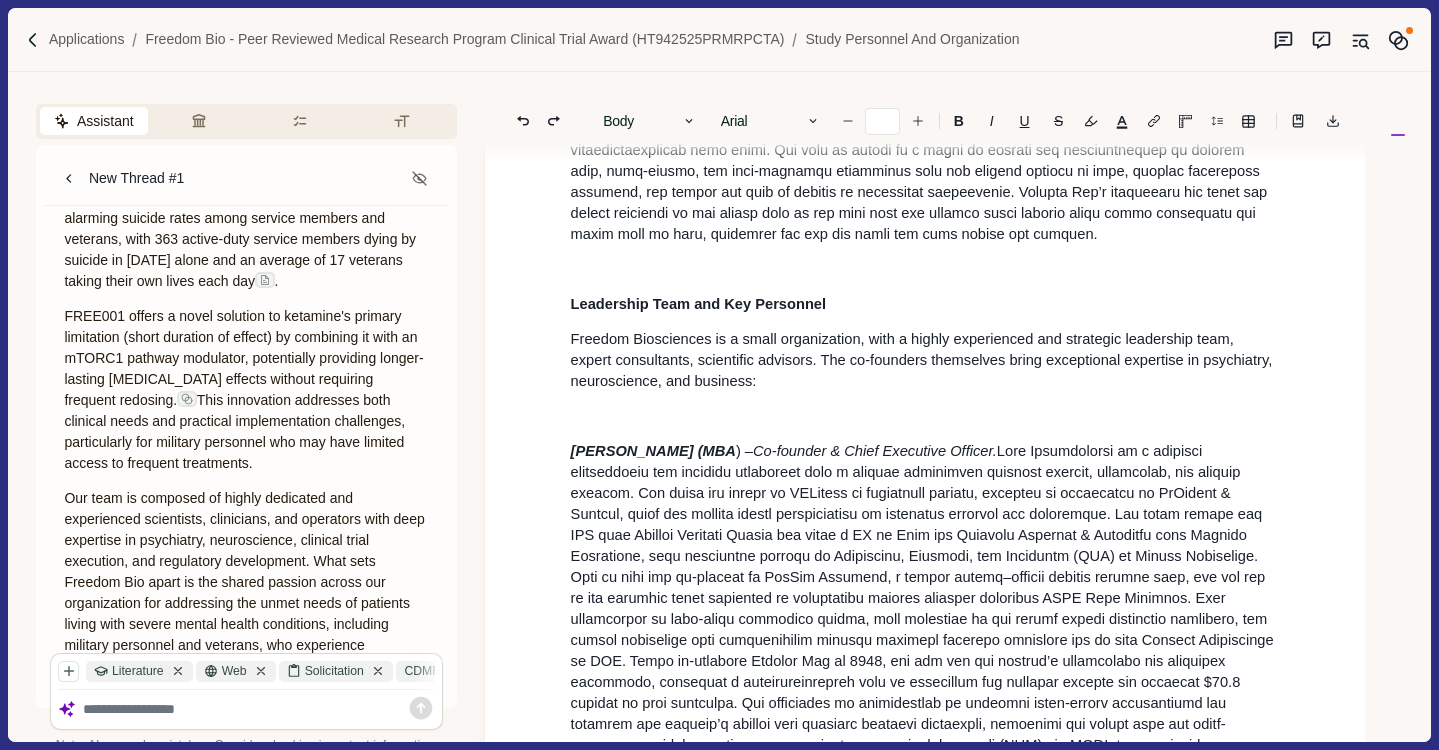 scroll, scrollTop: 0, scrollLeft: 0, axis: both 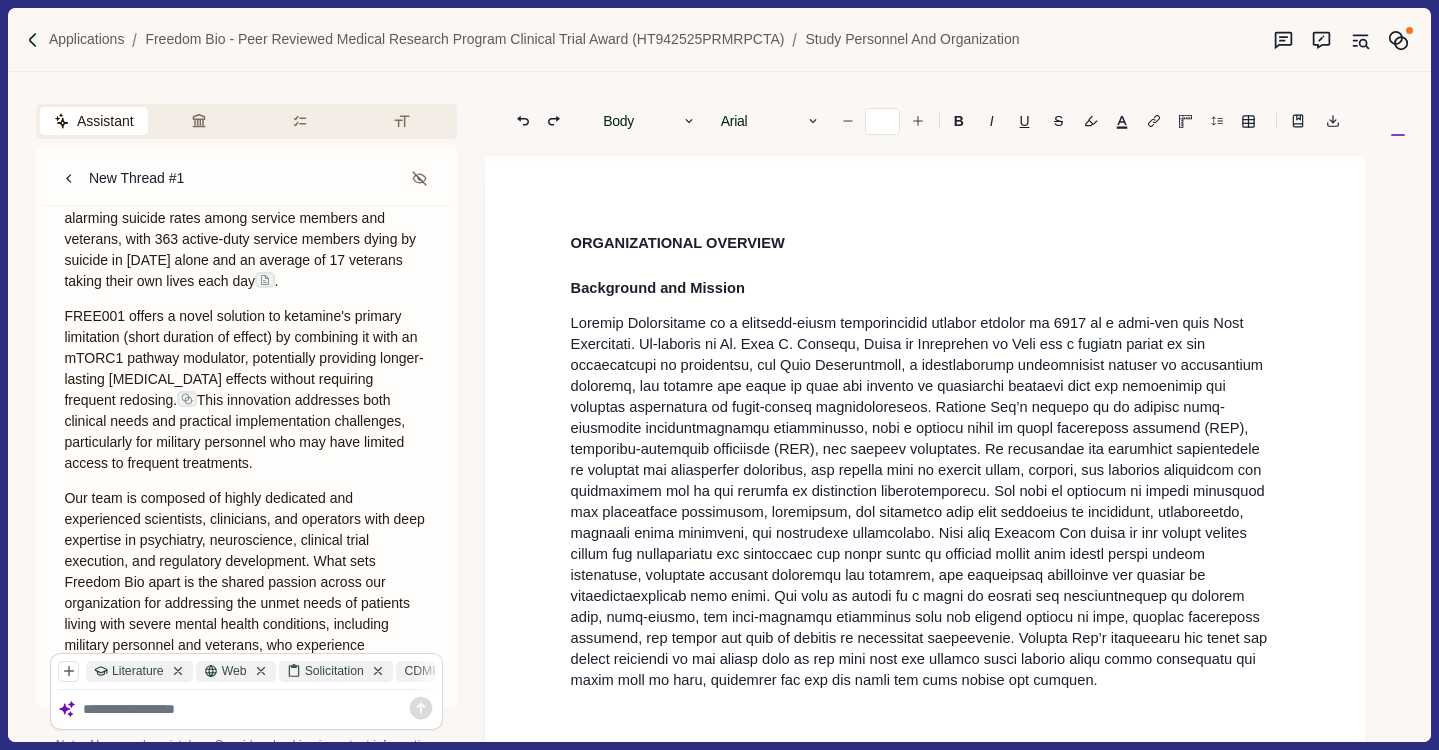 click on "ORGANIZATIONAL OVERVIEW" at bounding box center [678, 243] 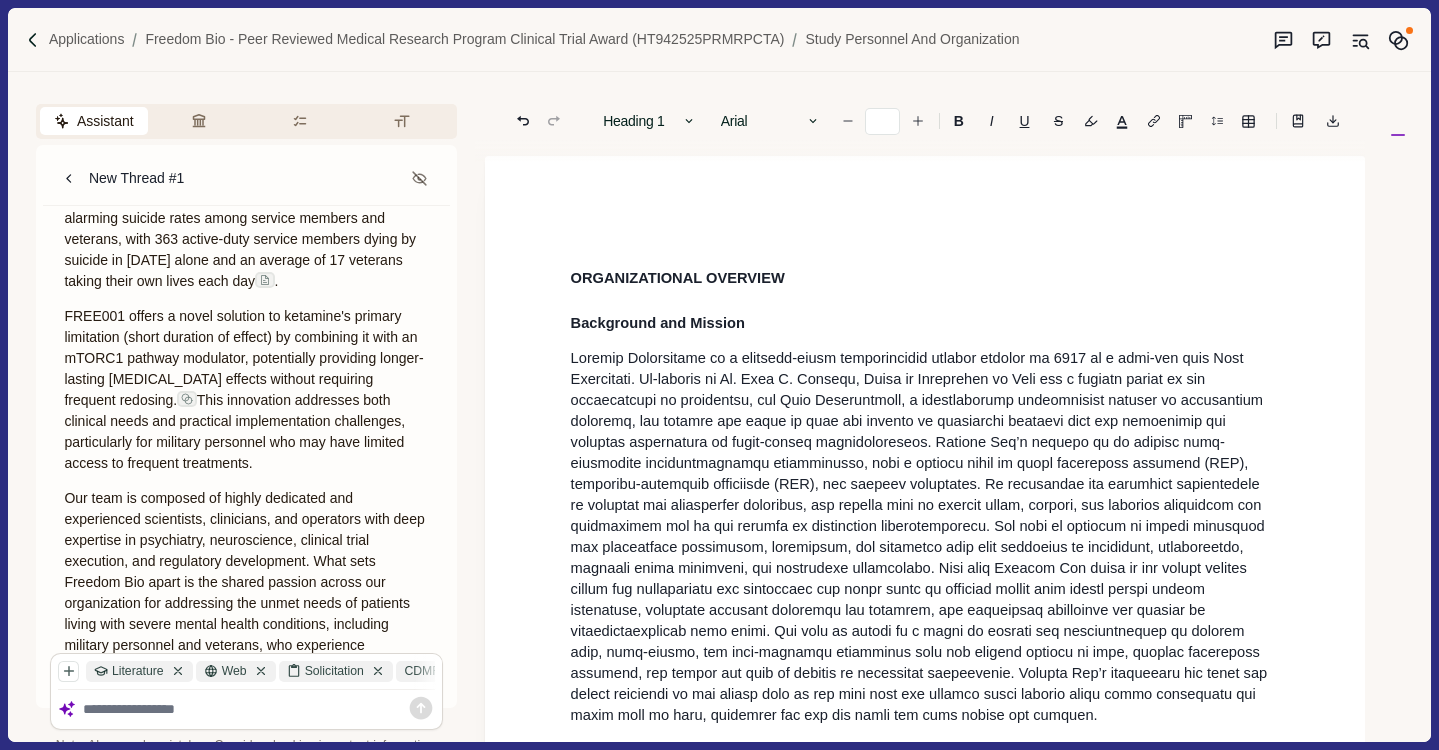 click on "ORGANIZATIONAL OVERVIEW Background and Mission   Leadership Team and Key Personnel Freedom Biosciences is a small organization, with a highly experienced and strategic leadership team, expert consultants, scientific advisors. The co-founders themselves bring exceptional expertise in psychiatry, neuroscience, and business:   [PERSON_NAME] (MBA ) –  Co-founder & Chief Executive Officer.   [PERSON_NAME] [PERSON_NAME], MD  –  Co-founder & Chief Scientific Advisor.   [PERSON_NAME], MD  –  Principal Investigator (PI),   Chief Medical Officer (CMO).      .   [PERSON_NAME] (MS, MBA)  –  Chief Business Officer.   [PERSON_NAME]  –  Chief of Staff.   [PERSON_NAME], Ph.D.   –  Head of CMC & Formulation.      Partnerships and Yale Connection     R&D Focus and Current Programs     Lead Program (FREE-001):   Pipeline Expansion: diverse portfolio  around well-characterized drugs, Freedom Bio aims to change the paradigm of mental health treatment in a relatively rapid timeframe.   Experience and Capabilities" at bounding box center [925, 3149] 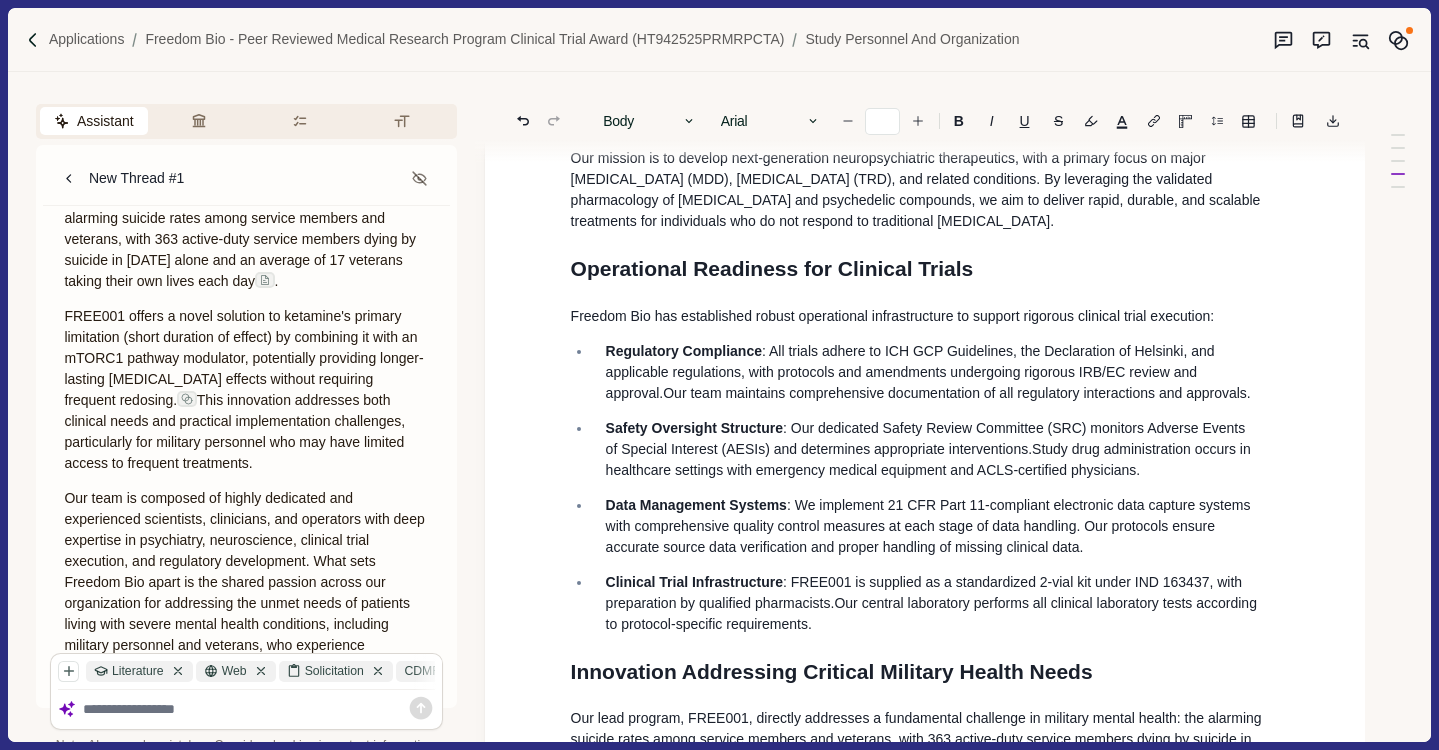 scroll, scrollTop: 0, scrollLeft: 0, axis: both 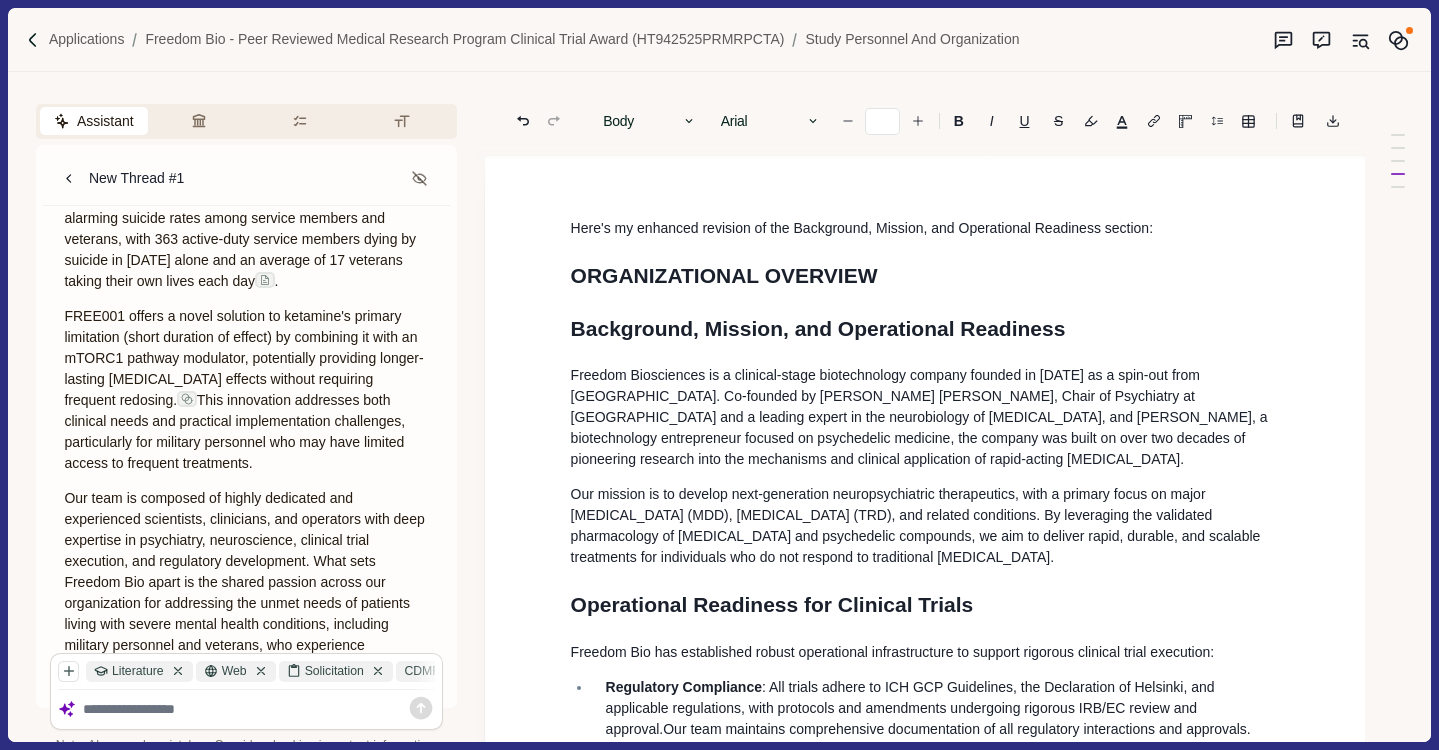 click on "Here's my enhanced revision of the Background, Mission, and Operational Readiness section:" at bounding box center (925, 228) 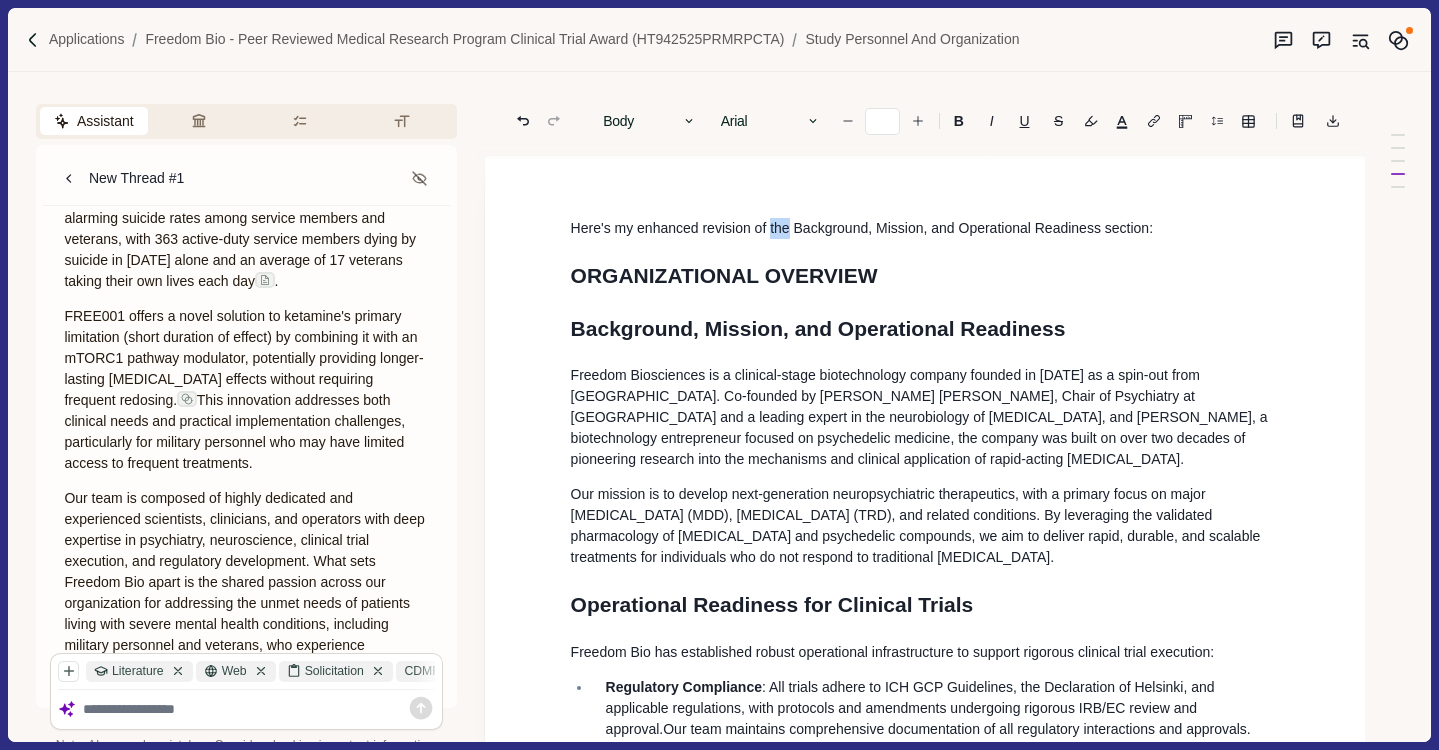 click on "Here's my enhanced revision of the Background, Mission, and Operational Readiness section:" at bounding box center (925, 228) 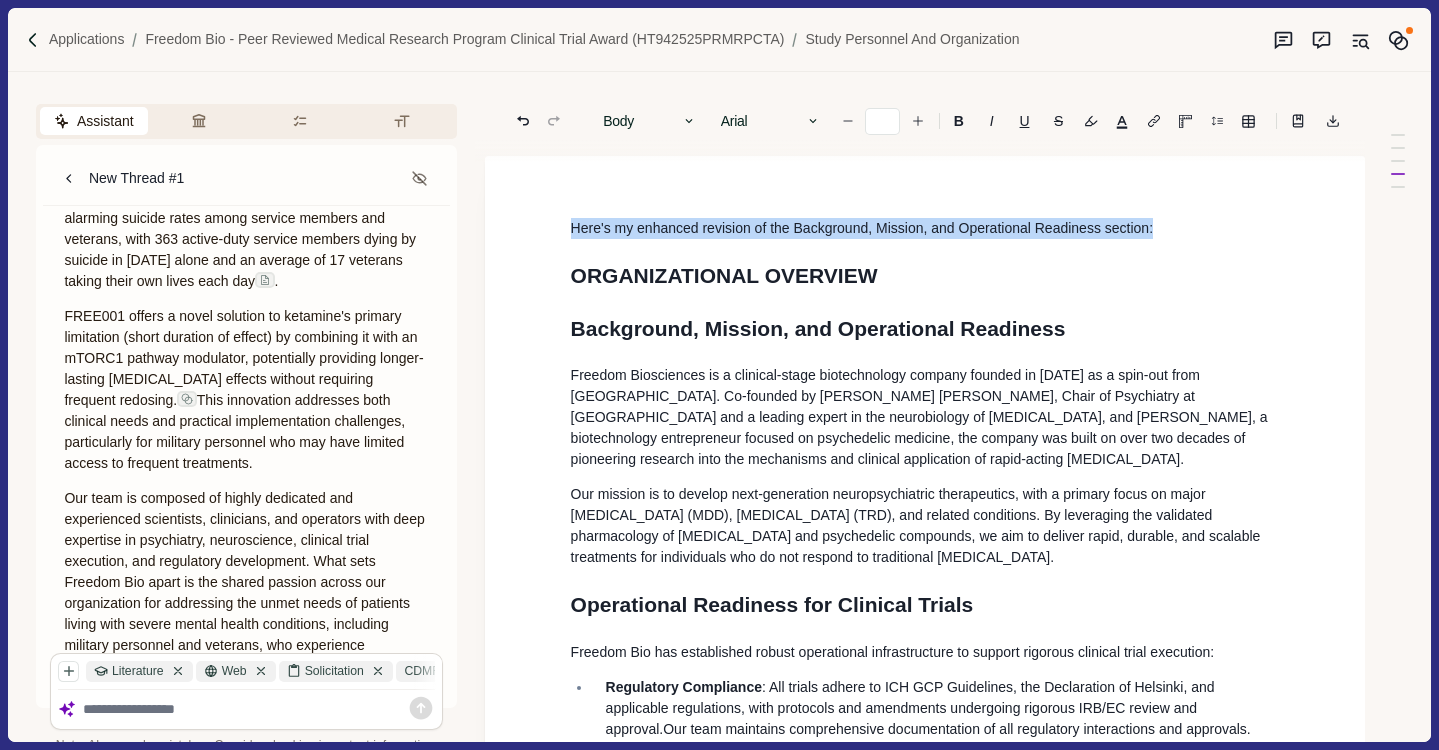 click on "Here's my enhanced revision of the Background, Mission, and Operational Readiness section:" at bounding box center (925, 228) 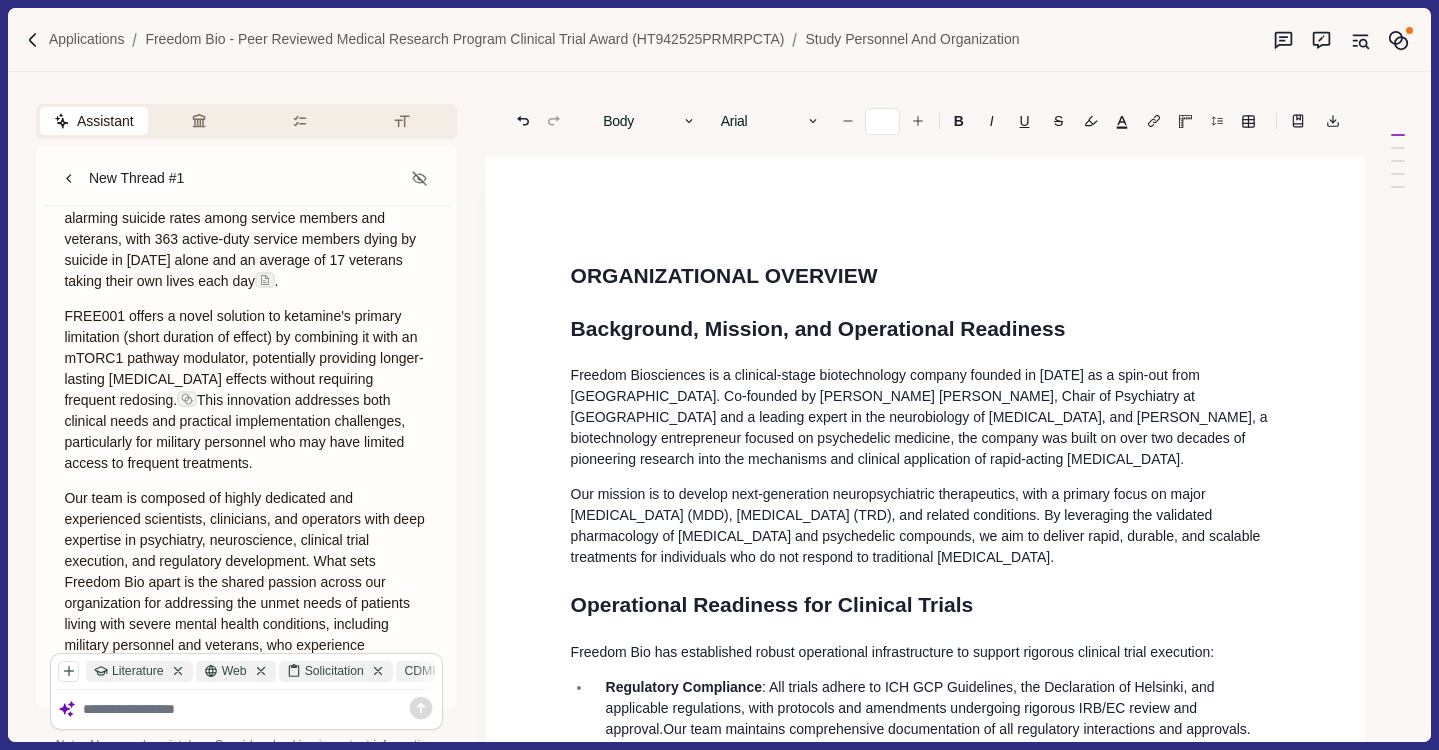 click on "ORGANIZATIONAL OVERVIEW Background, Mission, and Operational Readiness Freedom Biosciences is a clinical-stage biotechnology company founded in [DATE] as a spin-out from [GEOGRAPHIC_DATA]. Co-founded by [PERSON_NAME] [PERSON_NAME], Chair of Psychiatry at [GEOGRAPHIC_DATA] and a leading expert in the neurobiology of [MEDICAL_DATA], and [PERSON_NAME], a biotechnology entrepreneur focused on psychedelic medicine, the company was built on over two decades of pioneering research into the mechanisms and clinical application of rapid-acting [MEDICAL_DATA]. Our mission is to develop next-generation neuropsychiatric therapeutics, with a primary focus on major [MEDICAL_DATA] (MDD), [MEDICAL_DATA] (TRD), and related conditions. By leveraging the validated pharmacology of [MEDICAL_DATA] and psychedelic compounds, we aim to deliver rapid, durable, and scalable treatments for individuals who do not respond to traditional [MEDICAL_DATA]. Operational Readiness for Clinical Trials Regulatory Compliance Safety Oversight Structure ." at bounding box center [925, 3692] 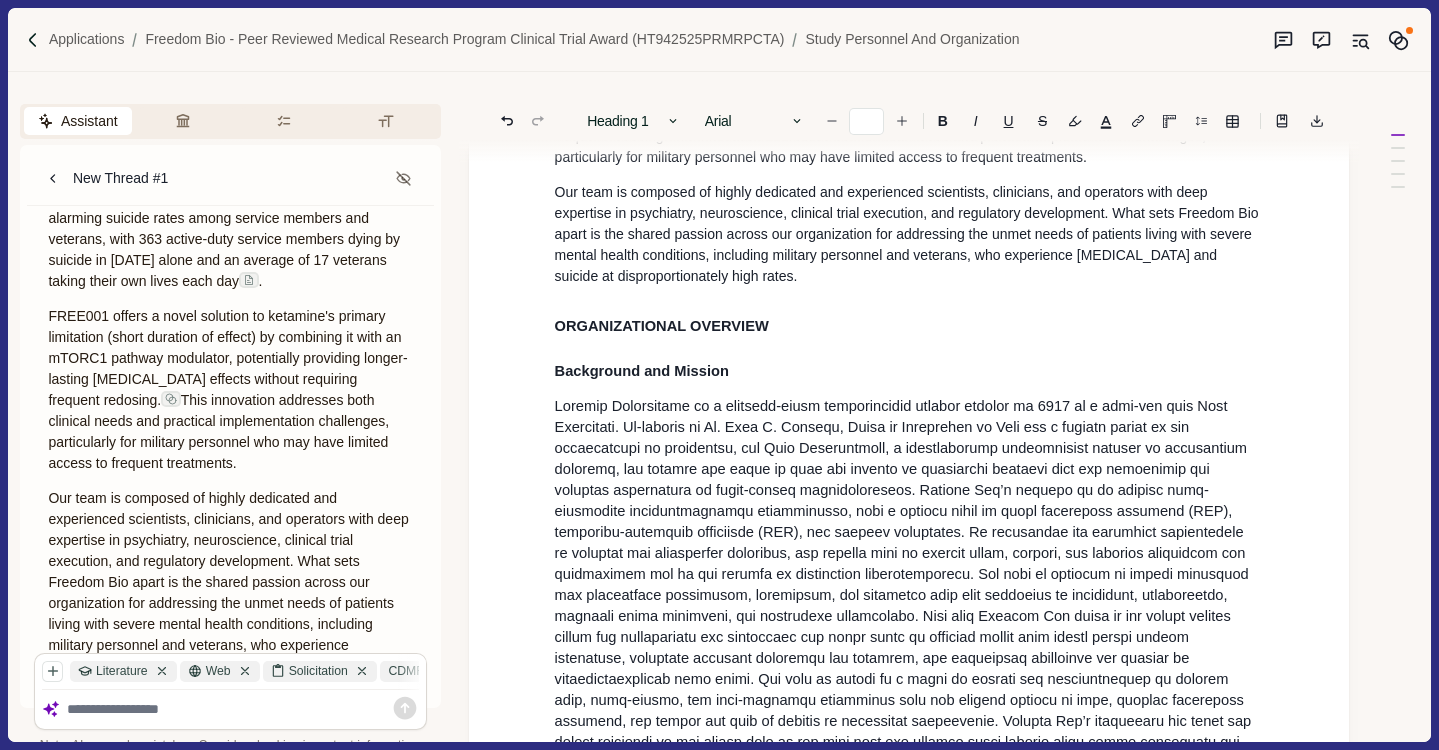 scroll, scrollTop: 1021, scrollLeft: 16, axis: both 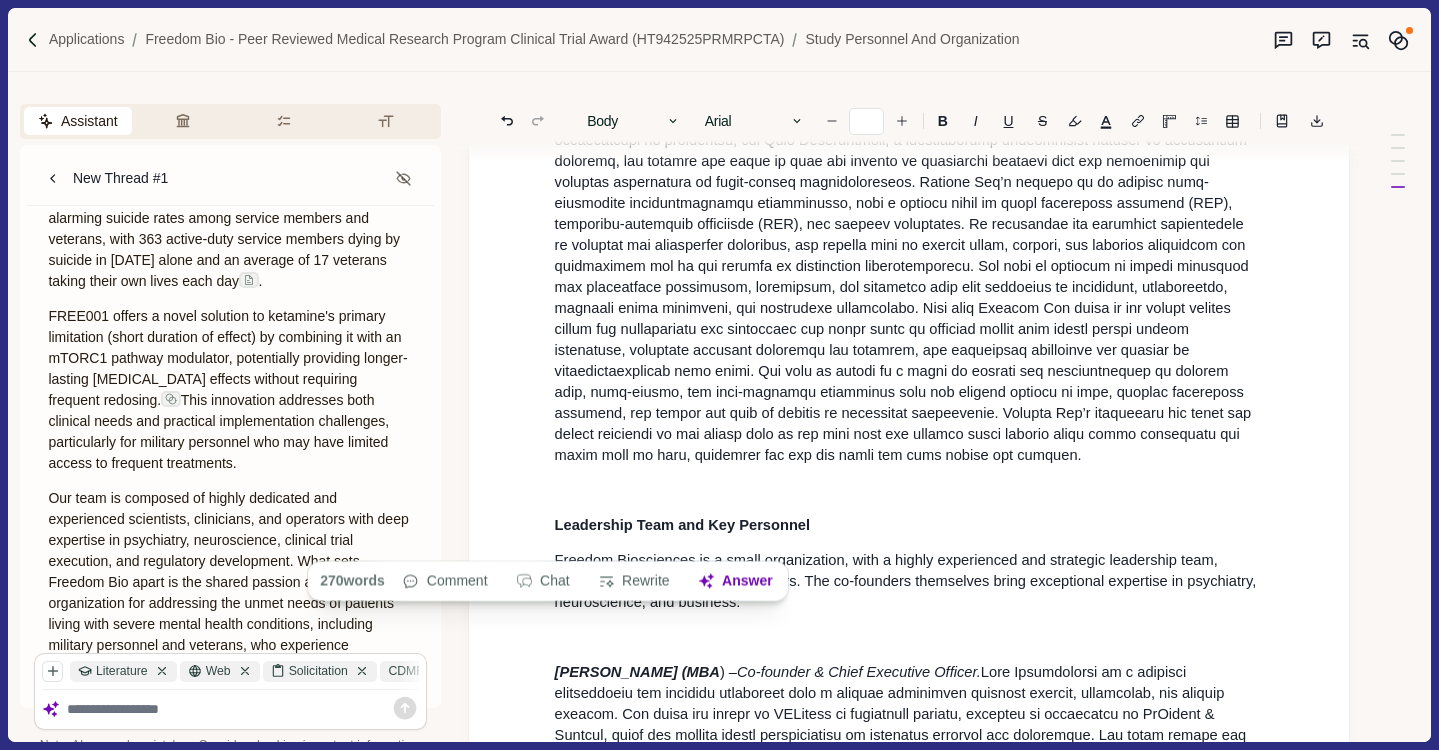 drag, startPoint x: 553, startPoint y: 330, endPoint x: 909, endPoint y: 519, distance: 403.05954 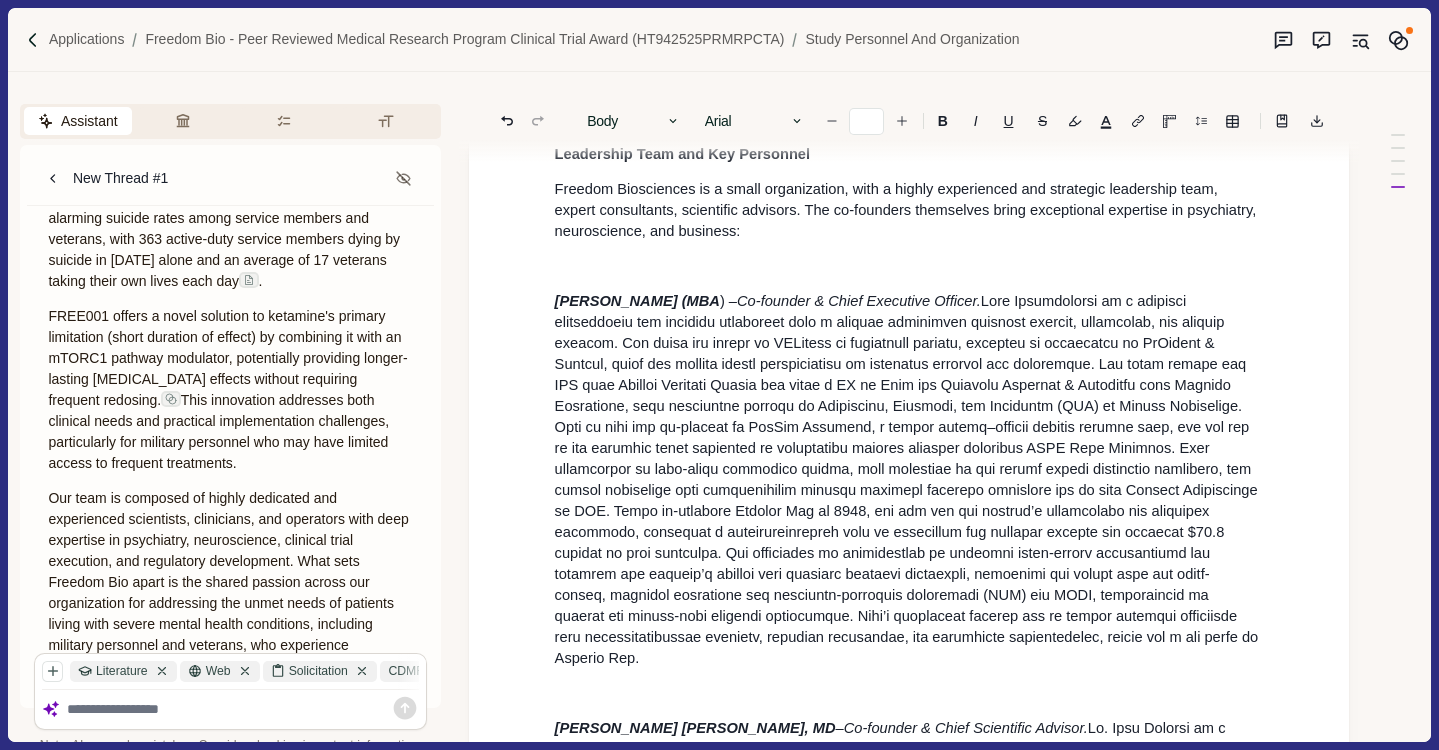 scroll, scrollTop: 1194, scrollLeft: 16, axis: both 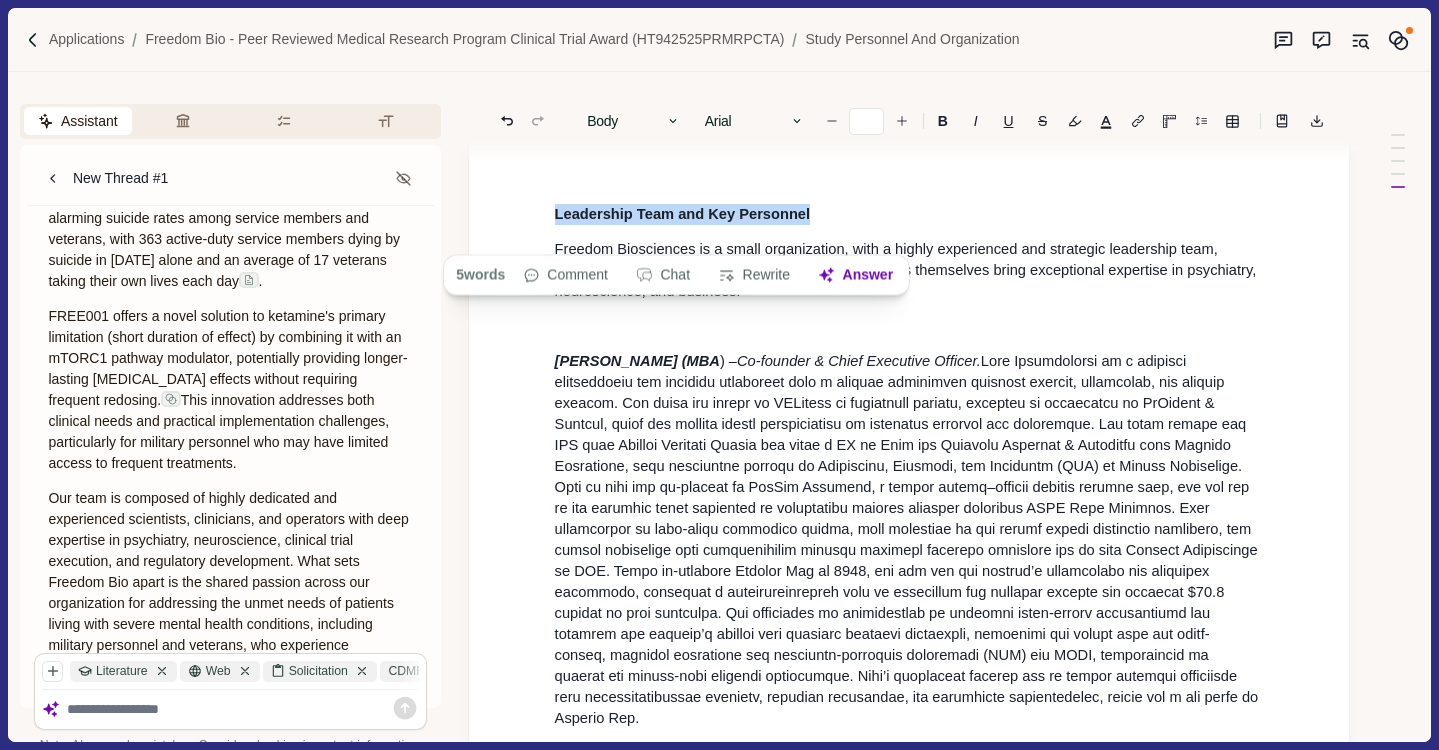 drag, startPoint x: 823, startPoint y: 237, endPoint x: 525, endPoint y: 237, distance: 298 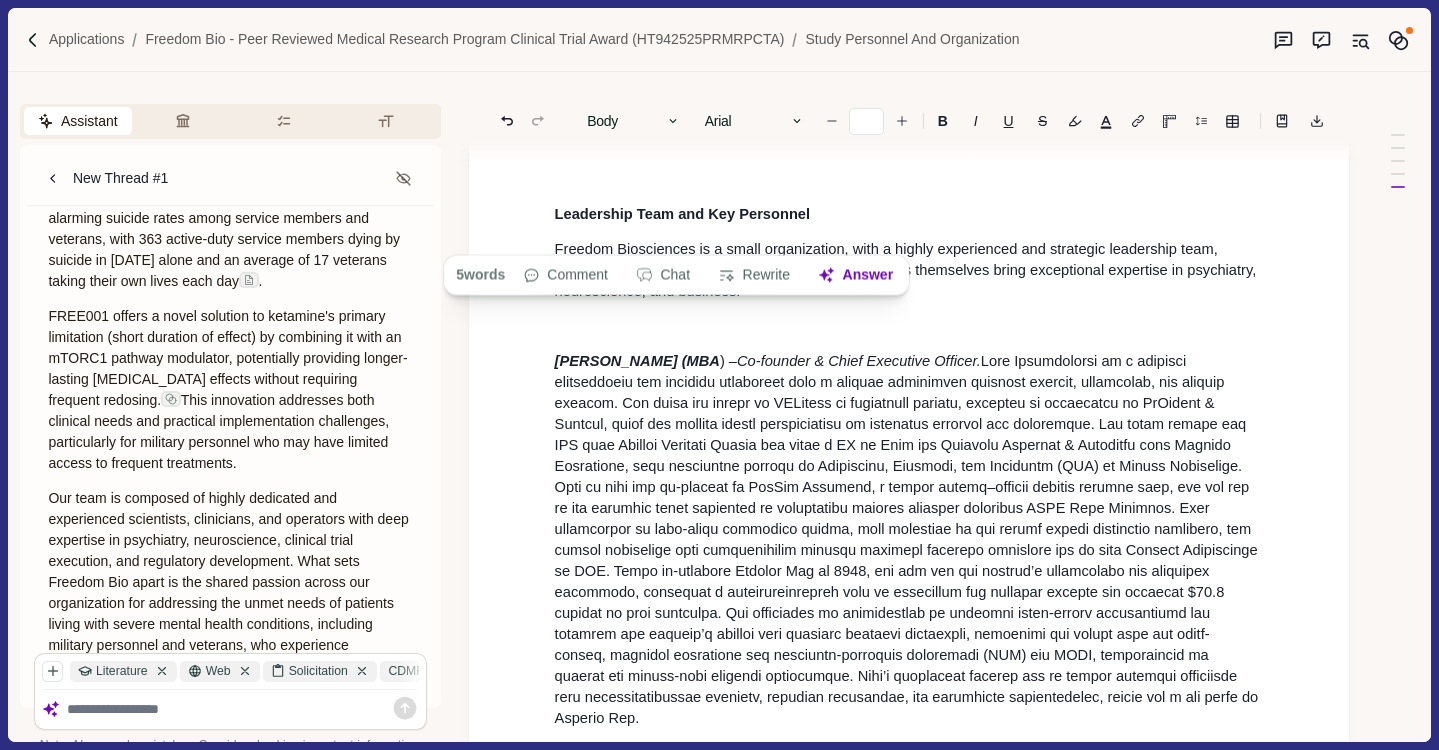 click at bounding box center (243, 709) 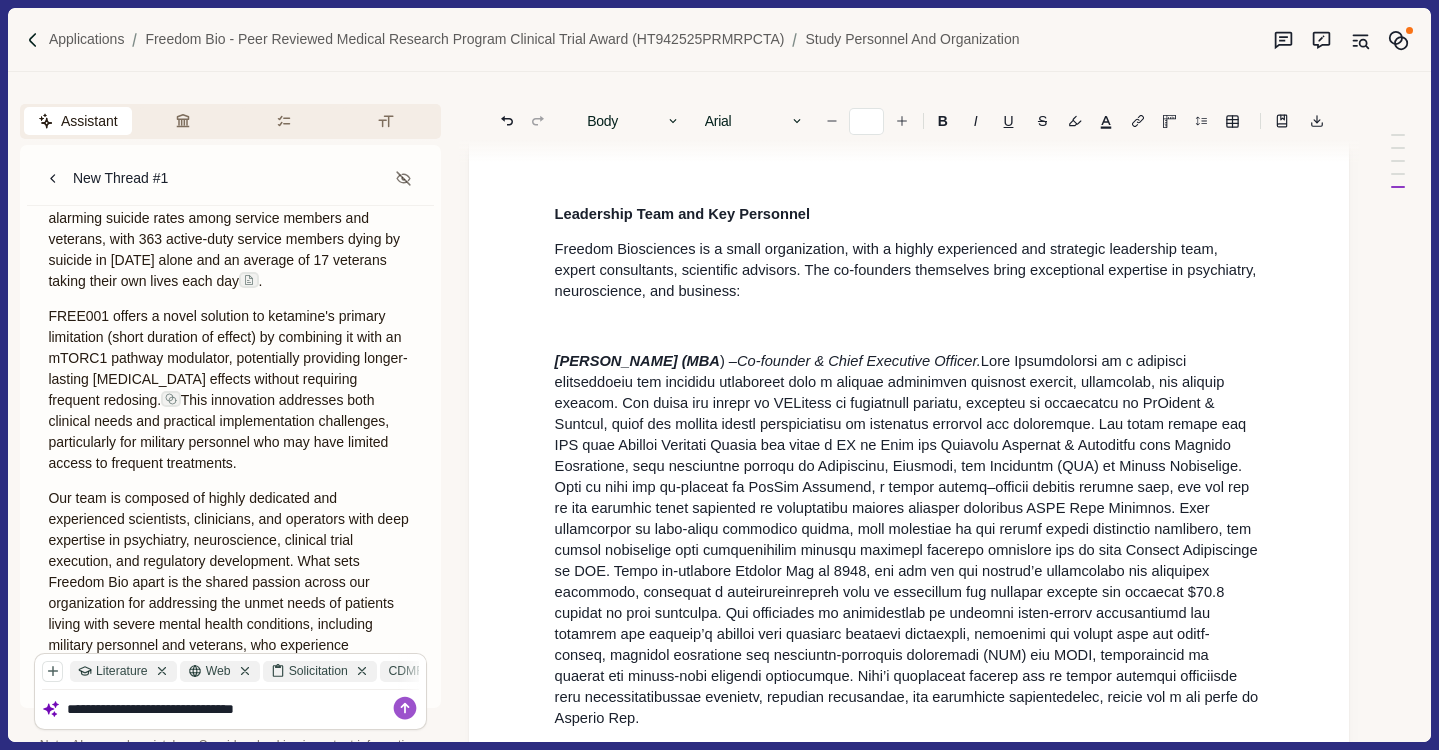 paste on "**********" 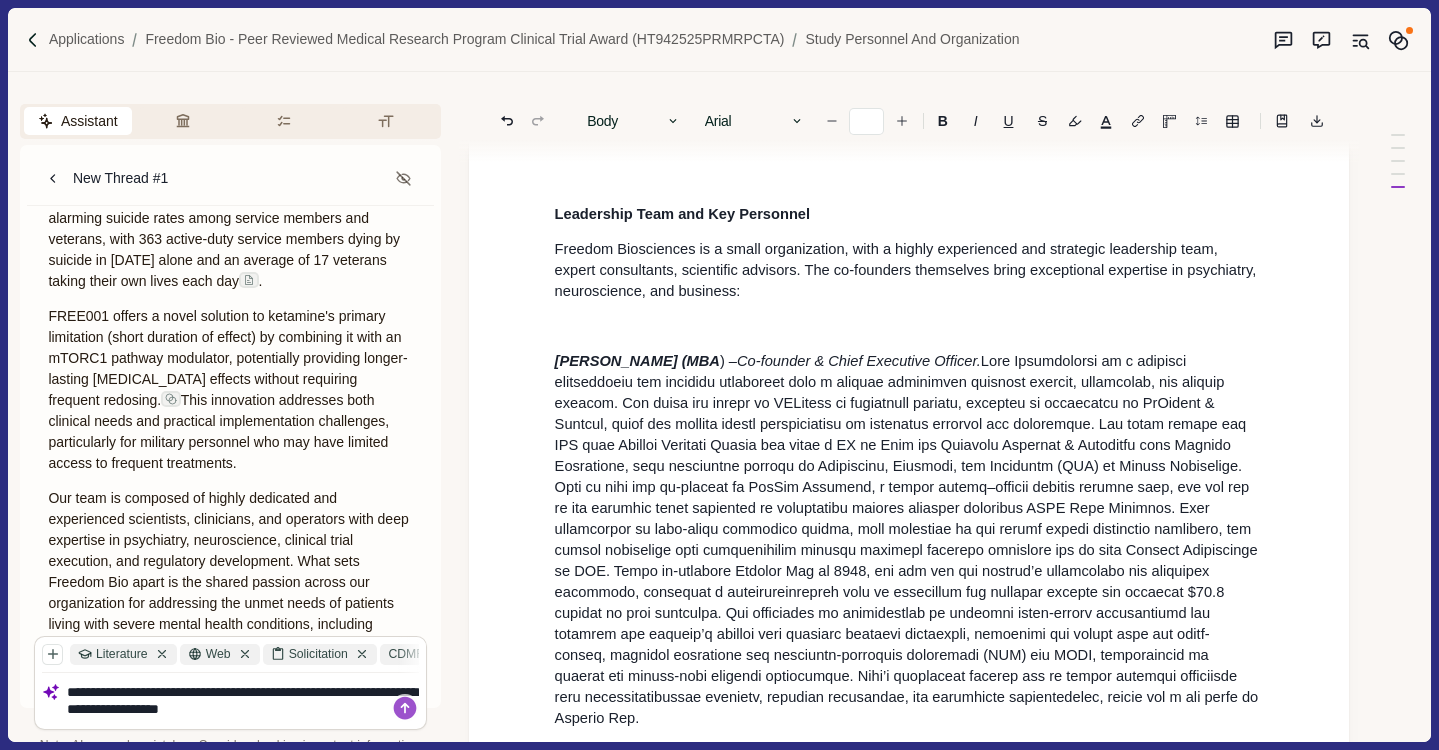 click on "**********" at bounding box center [243, 701] 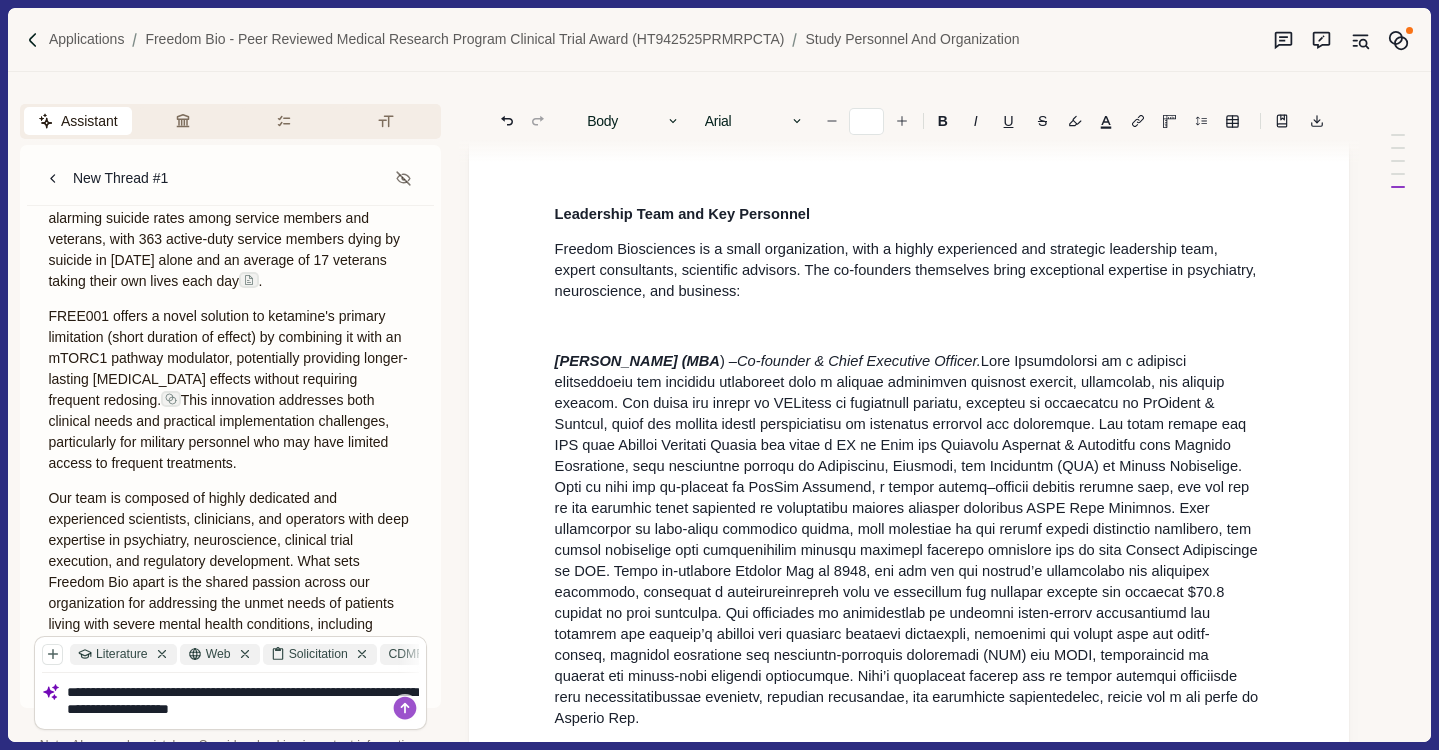 type on "**********" 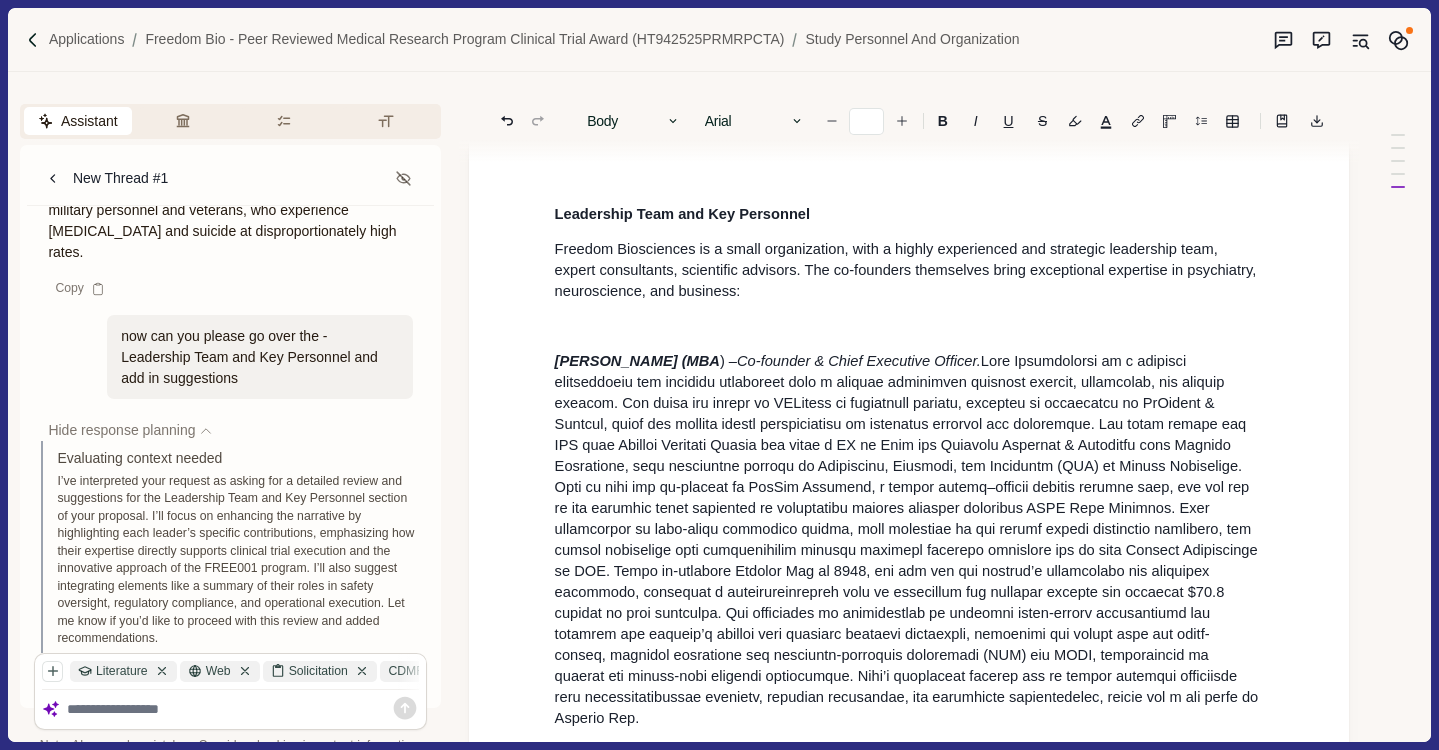 scroll, scrollTop: 12241, scrollLeft: 0, axis: vertical 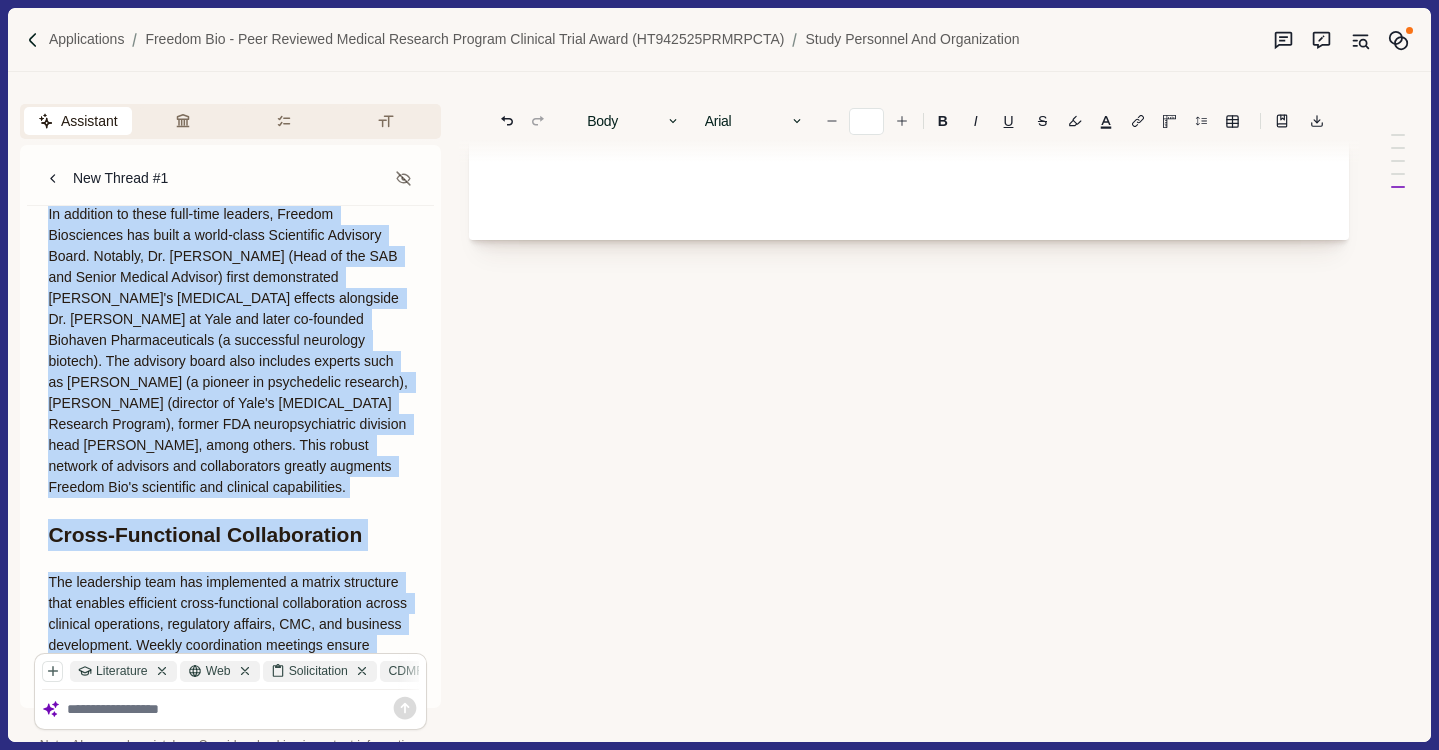 drag, startPoint x: 49, startPoint y: 247, endPoint x: 327, endPoint y: 565, distance: 422.3837 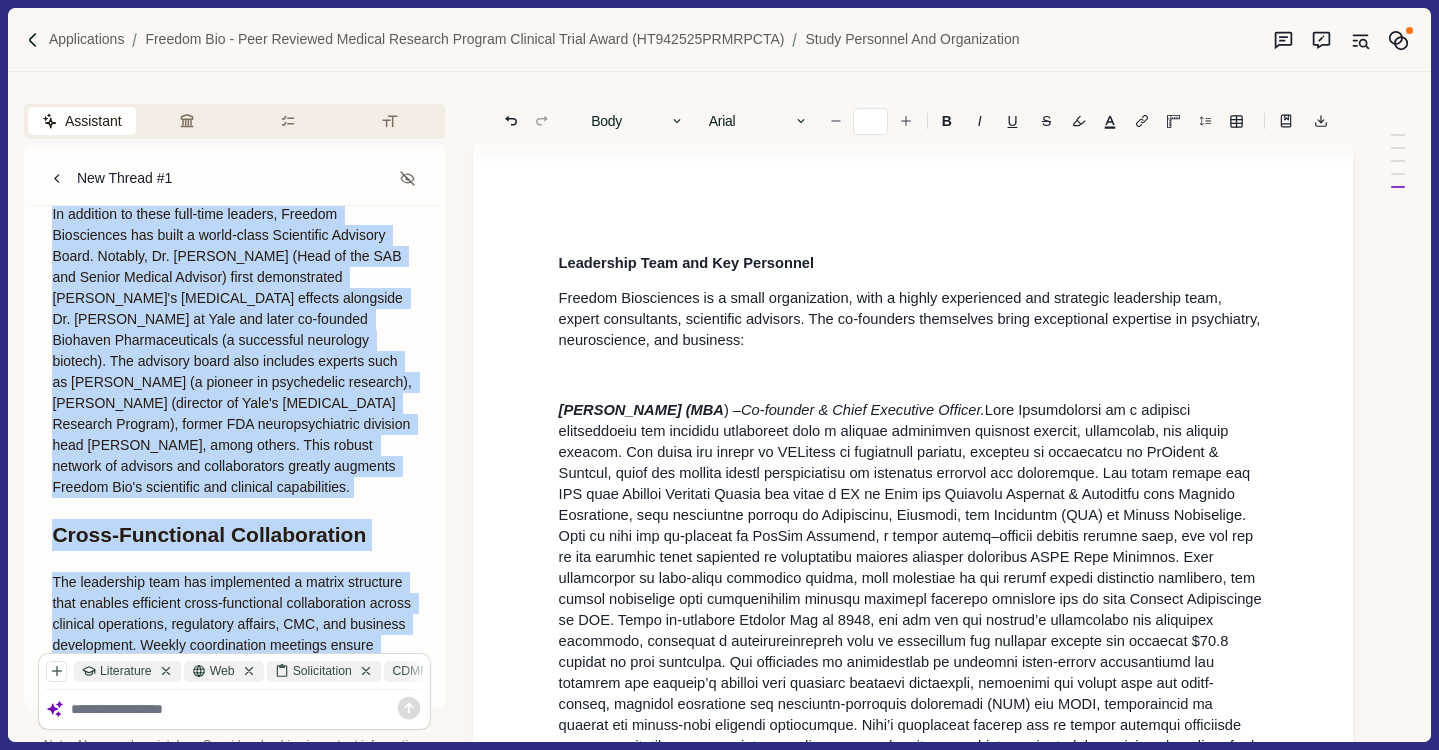 scroll, scrollTop: 1150, scrollLeft: 12, axis: both 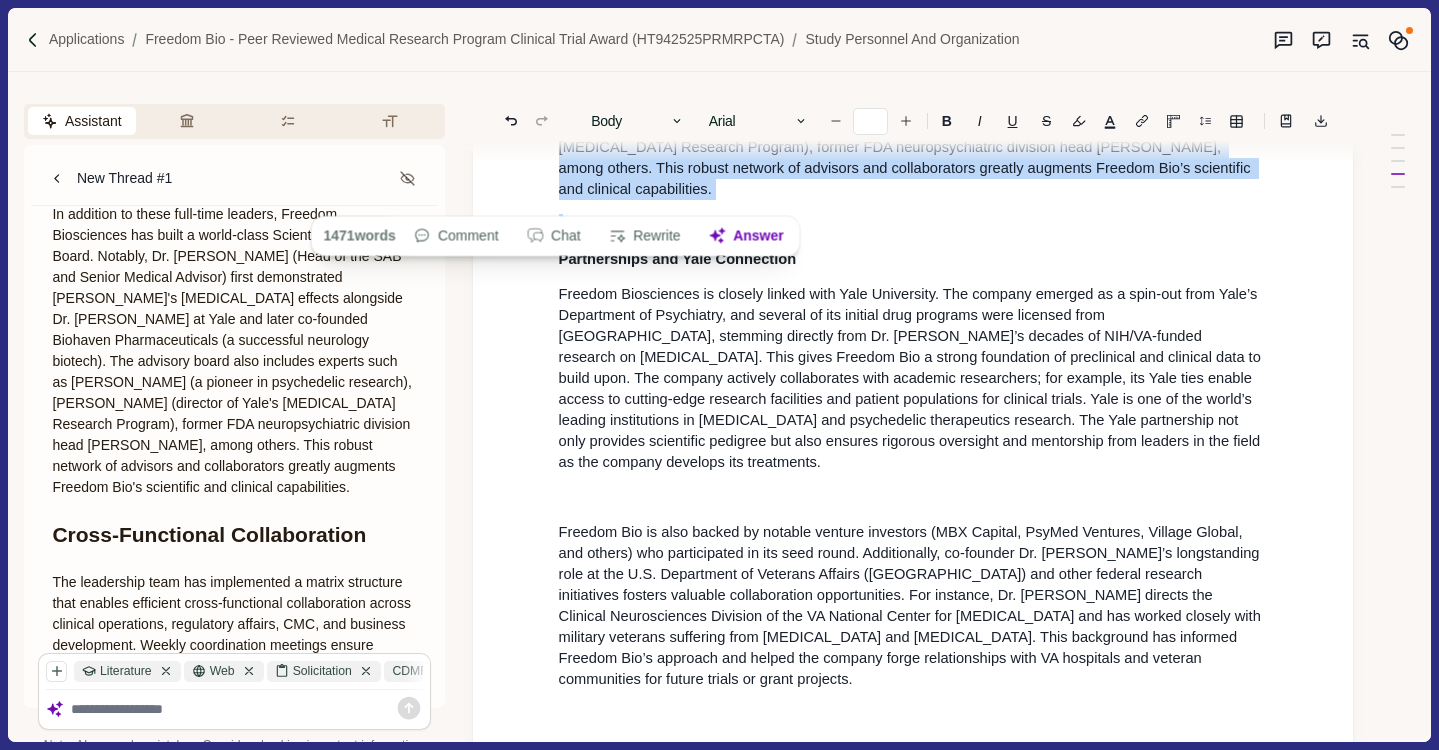 drag, startPoint x: 548, startPoint y: 214, endPoint x: 826, endPoint y: 211, distance: 278.01617 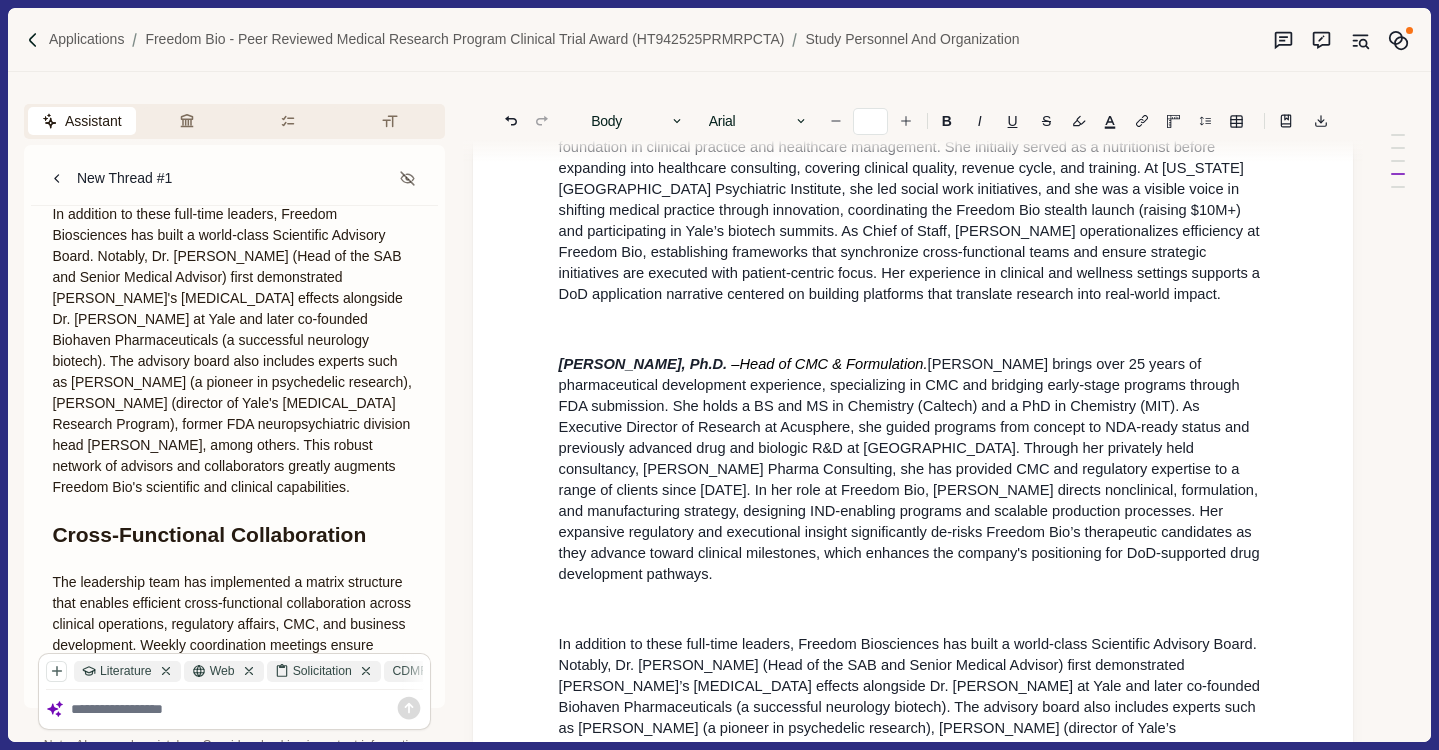 scroll, scrollTop: 4062, scrollLeft: 12, axis: both 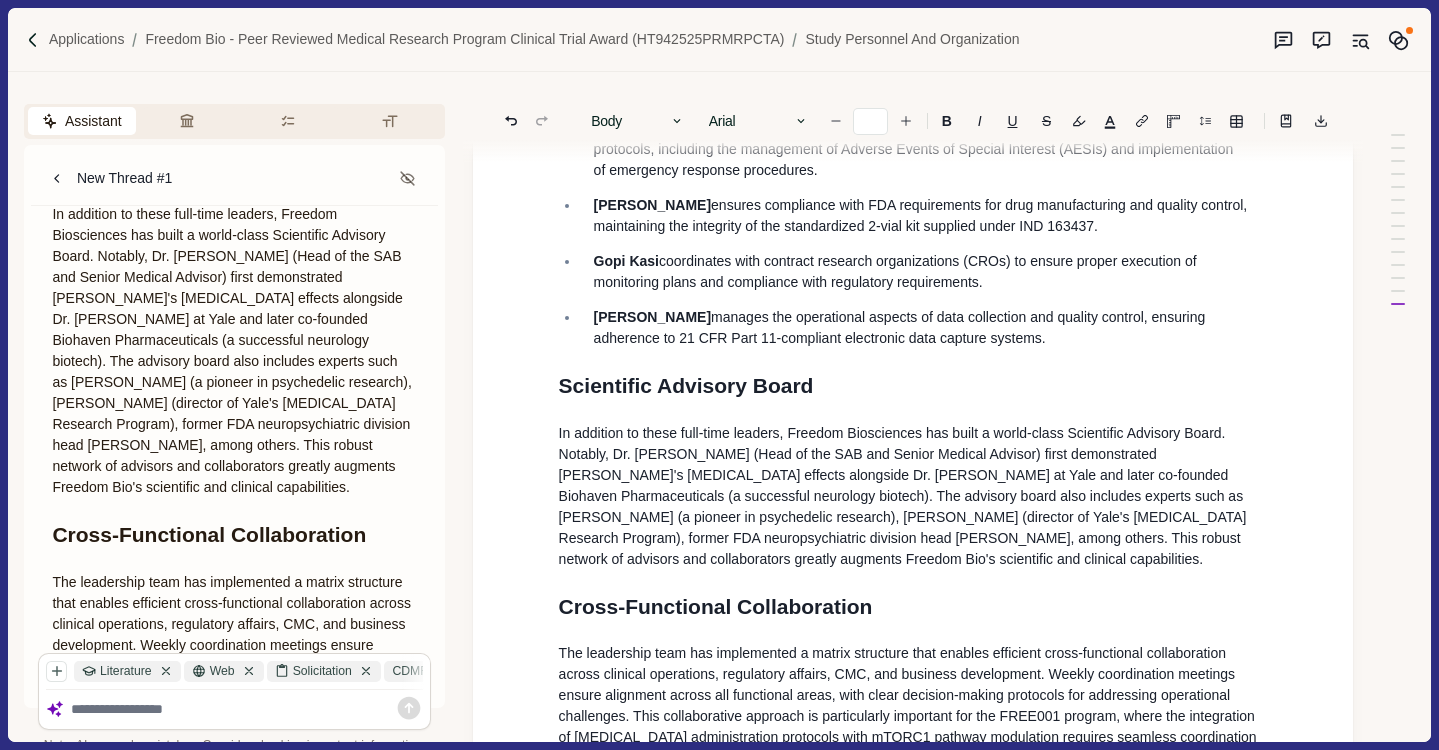 click at bounding box center [247, 709] 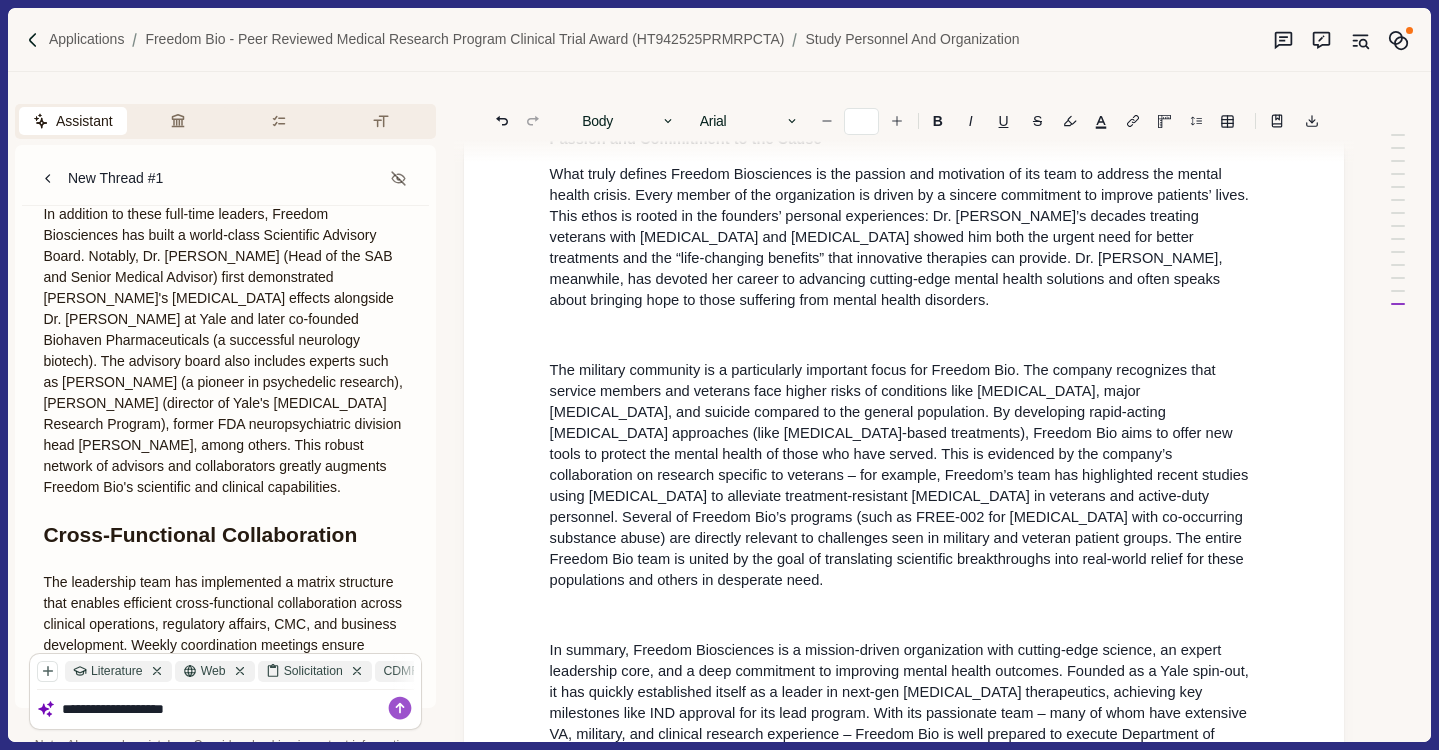 scroll, scrollTop: 6661, scrollLeft: 21, axis: both 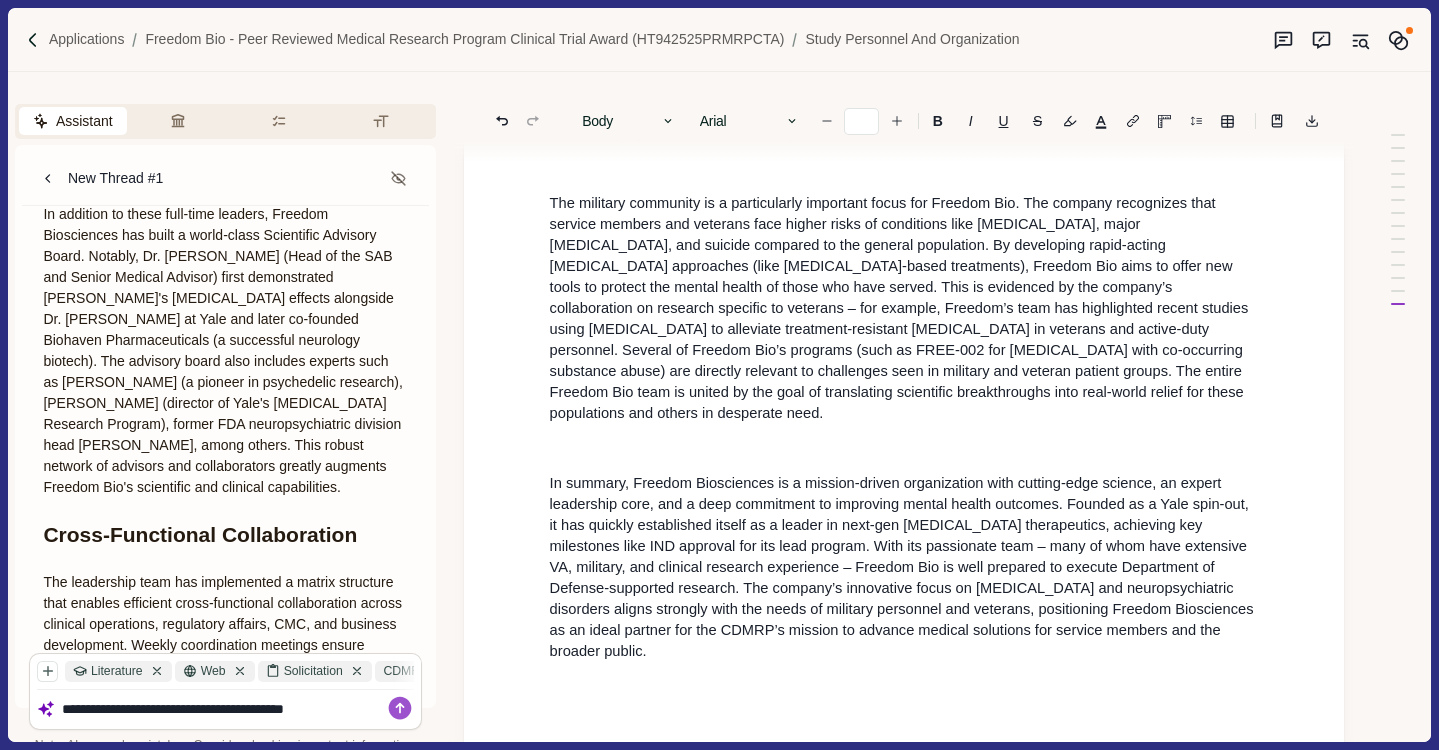 drag, startPoint x: 332, startPoint y: 700, endPoint x: 55, endPoint y: 702, distance: 277.00723 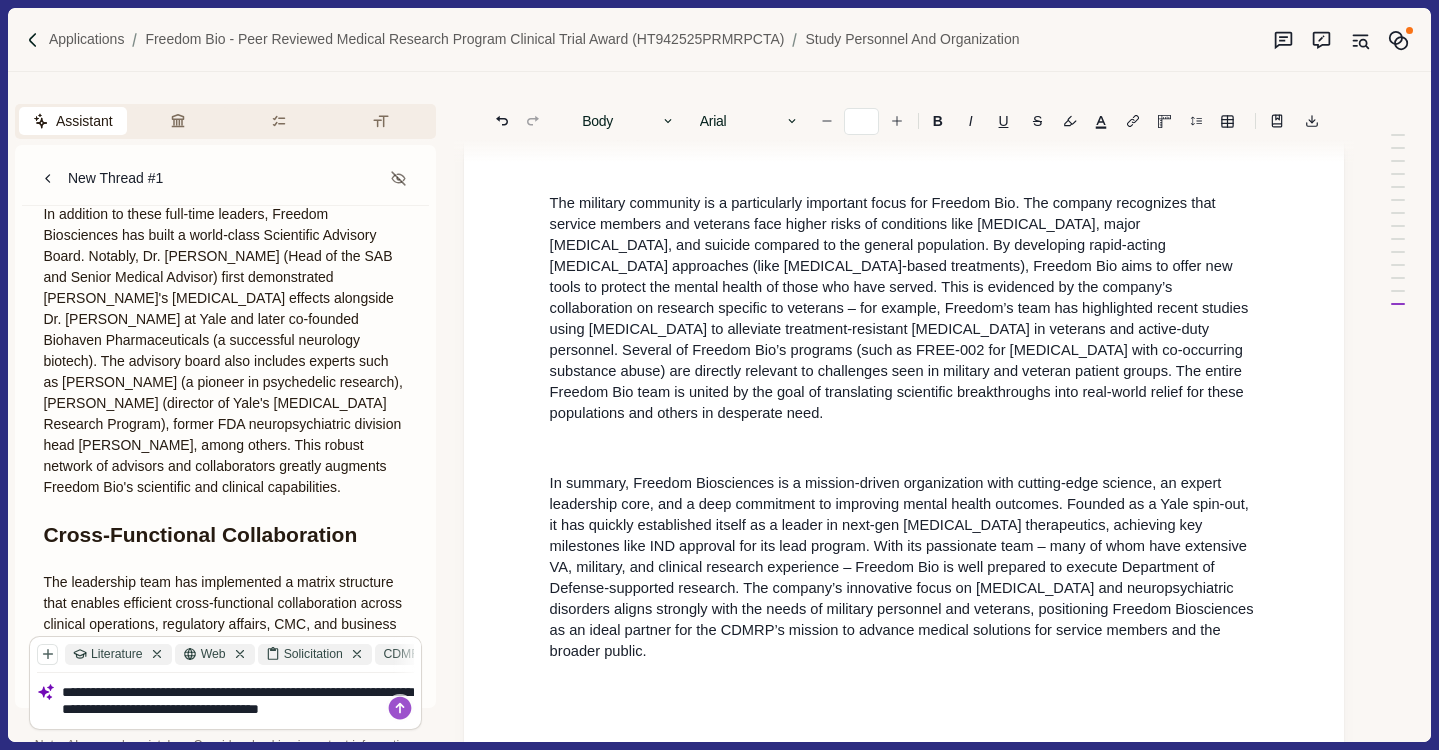 scroll, scrollTop: 1, scrollLeft: 0, axis: vertical 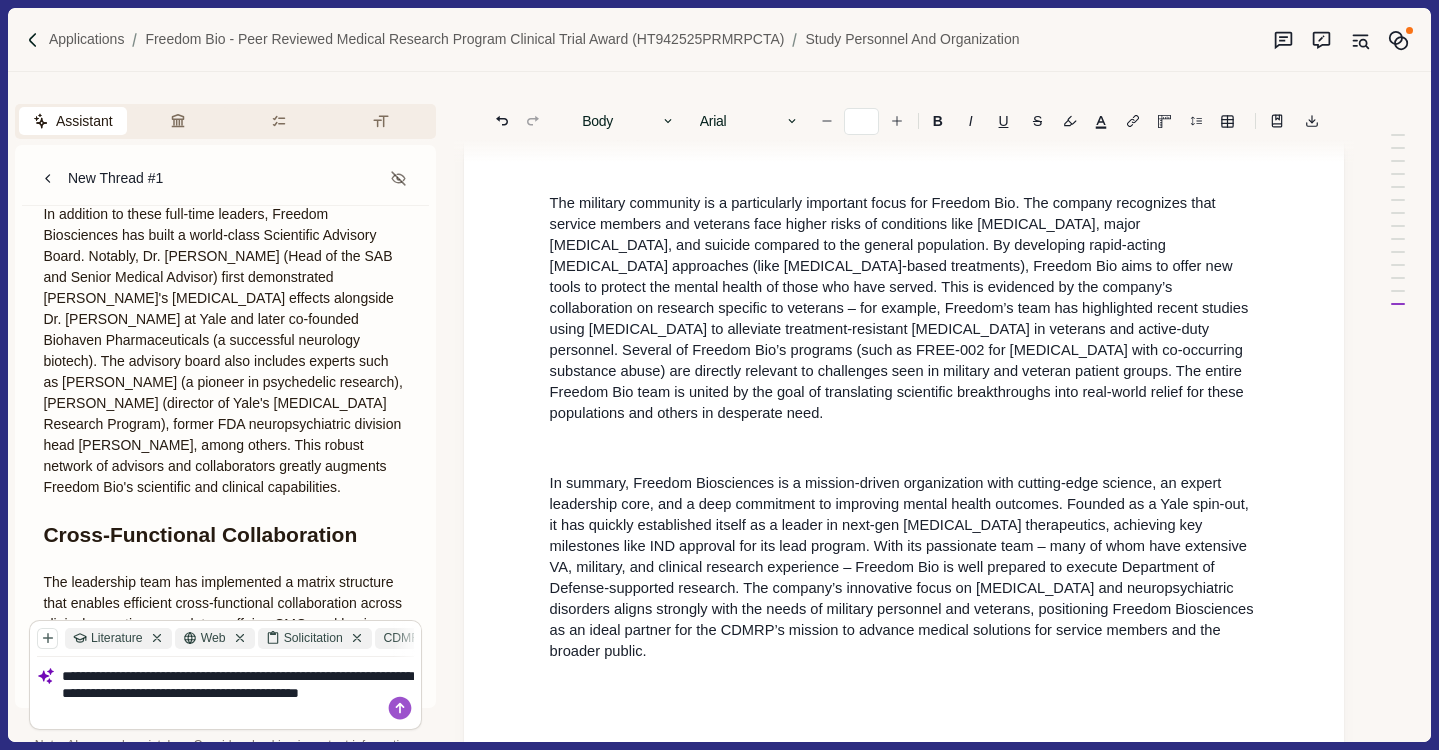 type on "**********" 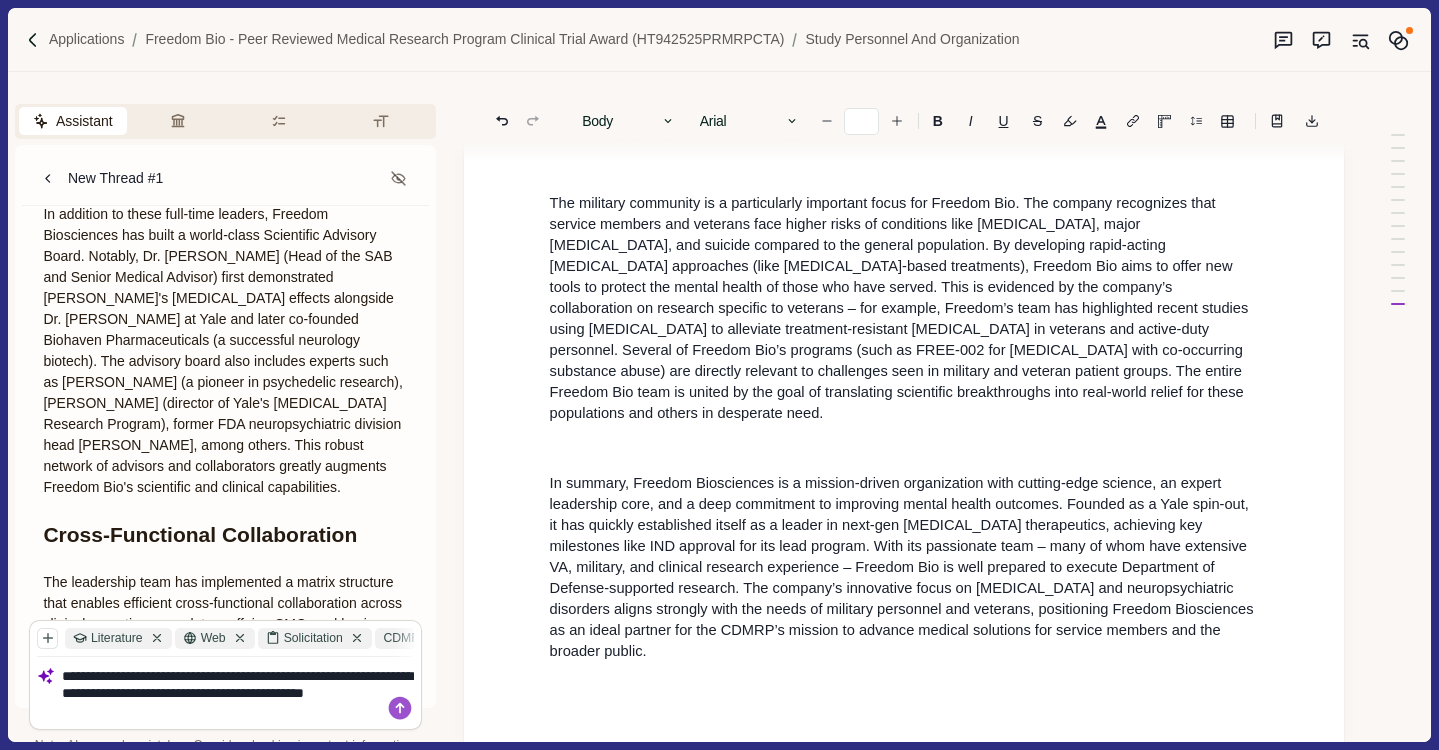 type 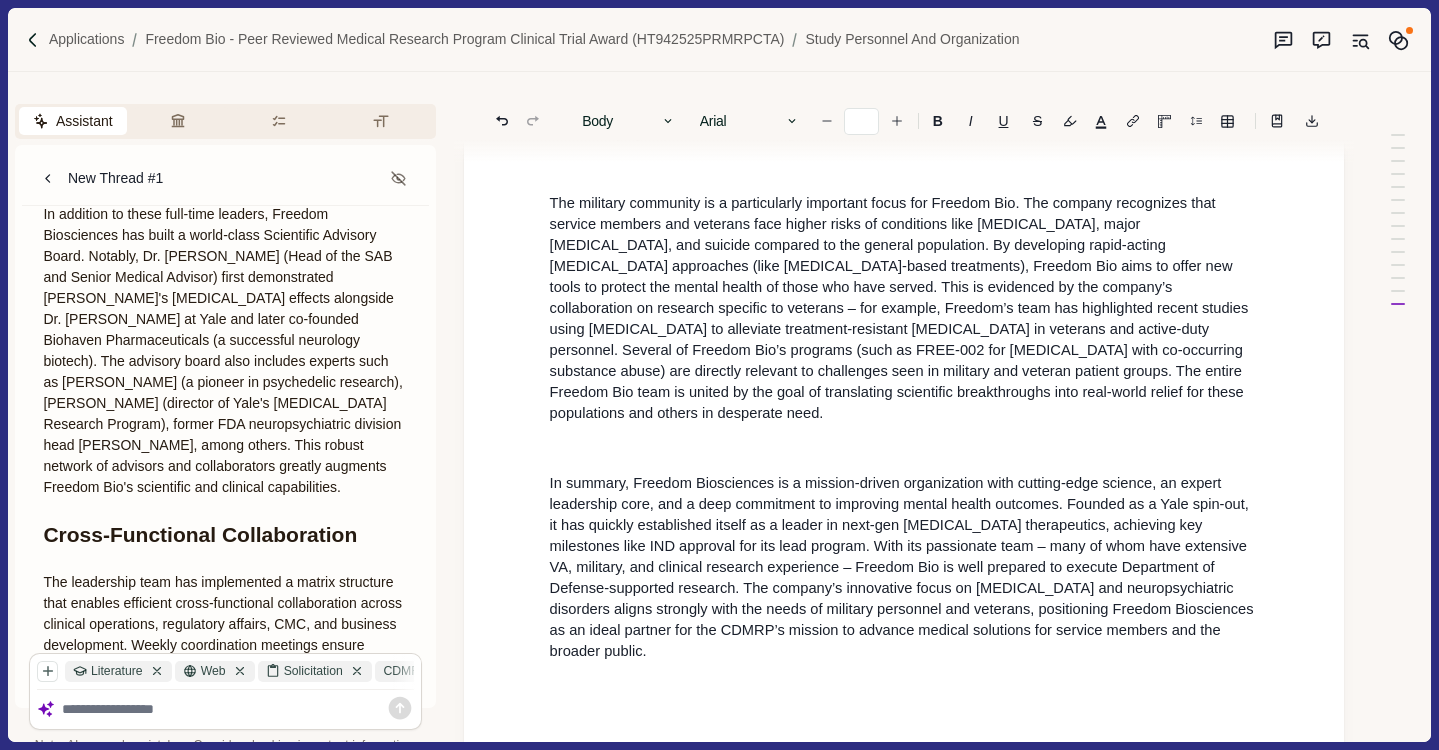 scroll, scrollTop: 0, scrollLeft: 0, axis: both 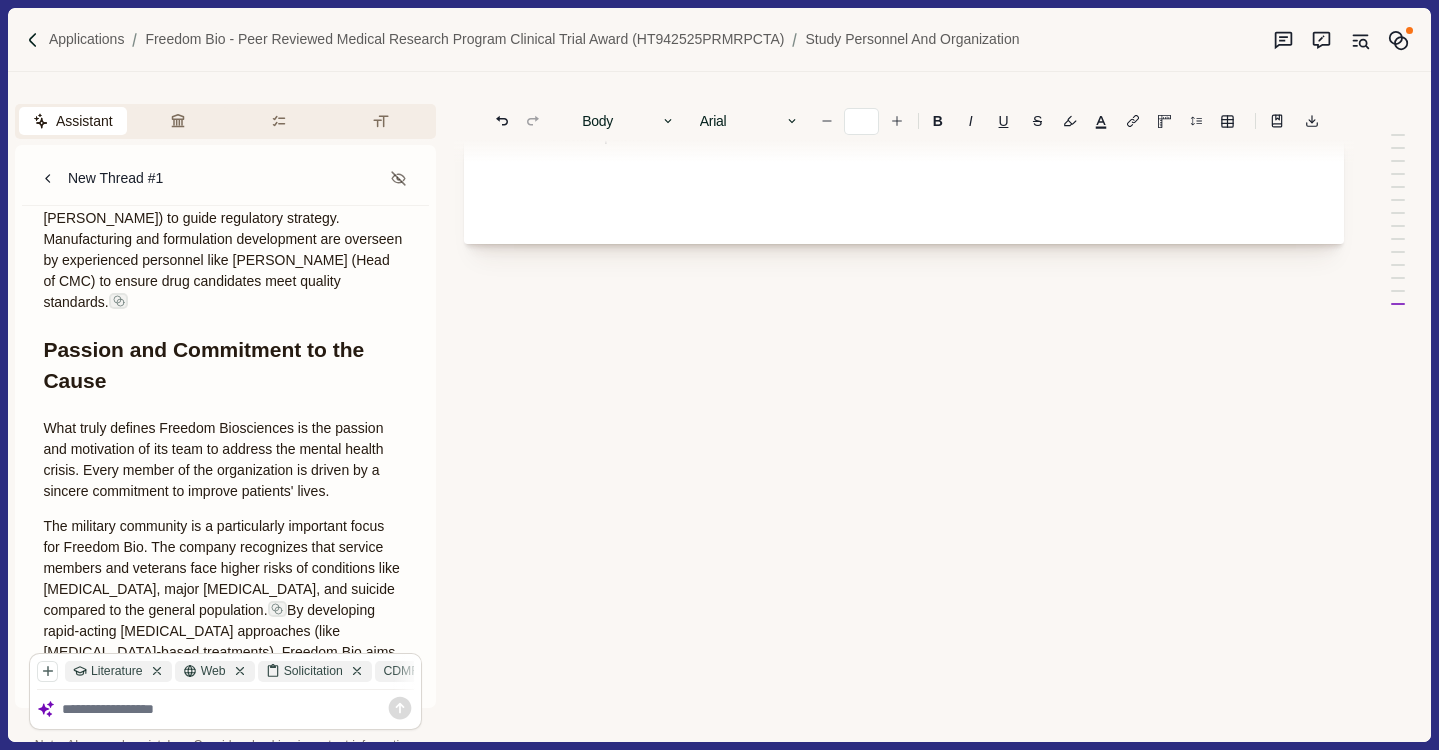 click on "Copy" at bounding box center [75, 892] 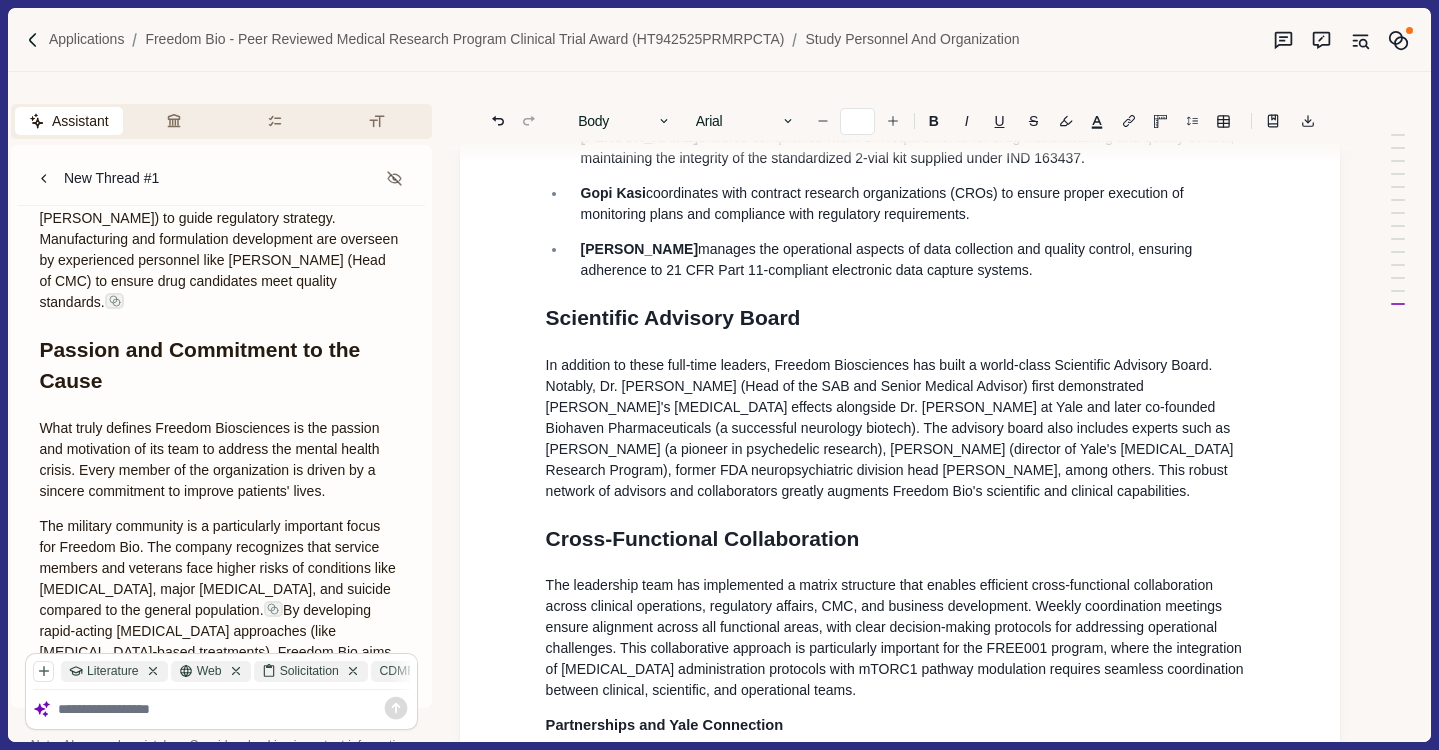 scroll, scrollTop: 4139, scrollLeft: 25, axis: both 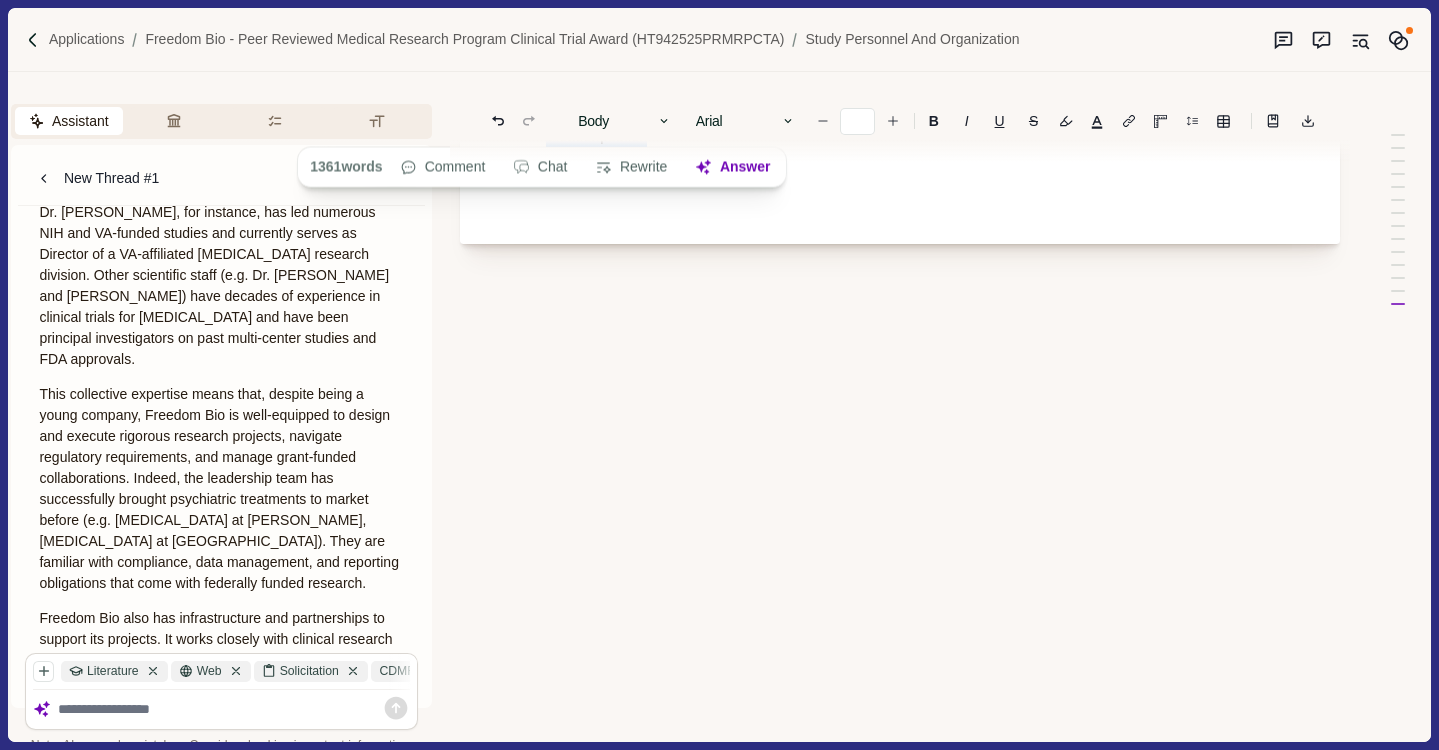 drag, startPoint x: 546, startPoint y: 501, endPoint x: 918, endPoint y: 810, distance: 483.59592 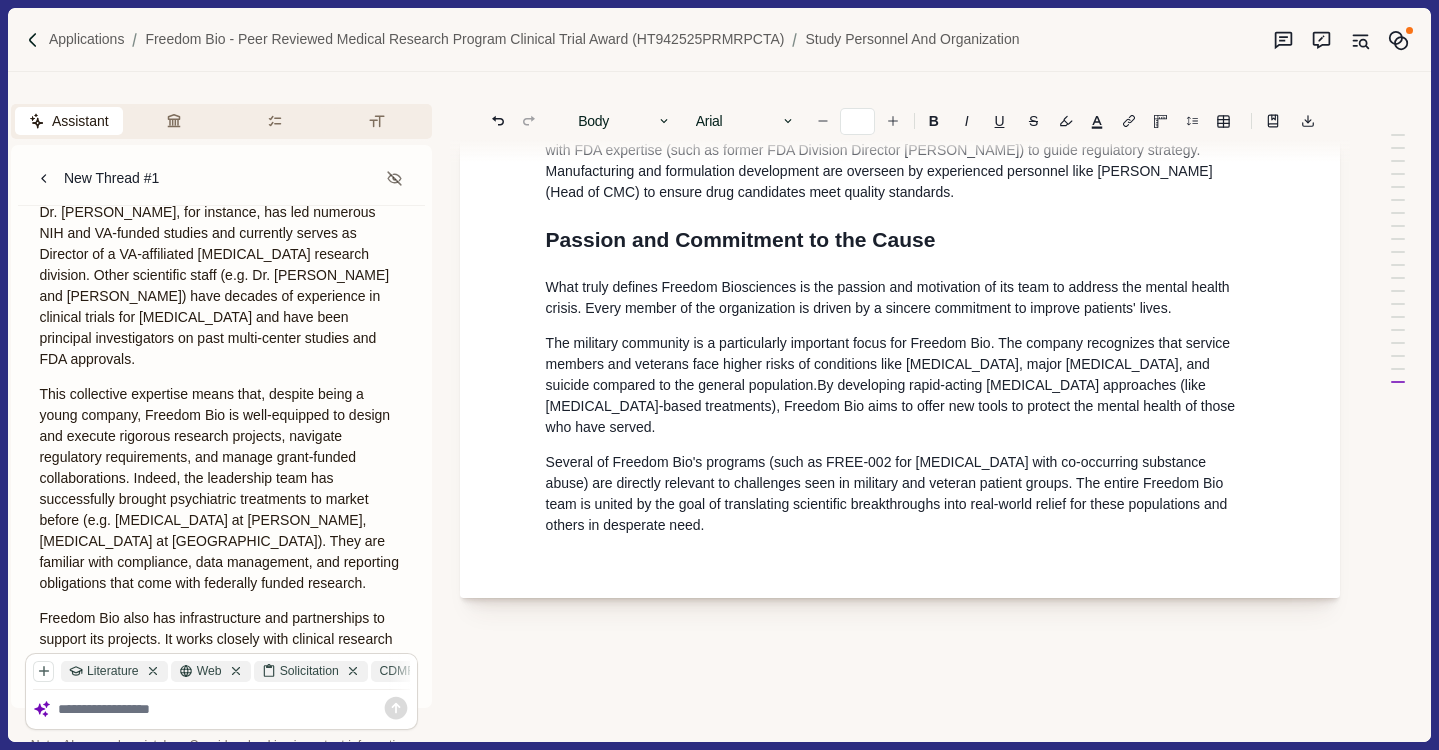 scroll, scrollTop: 6105, scrollLeft: 25, axis: both 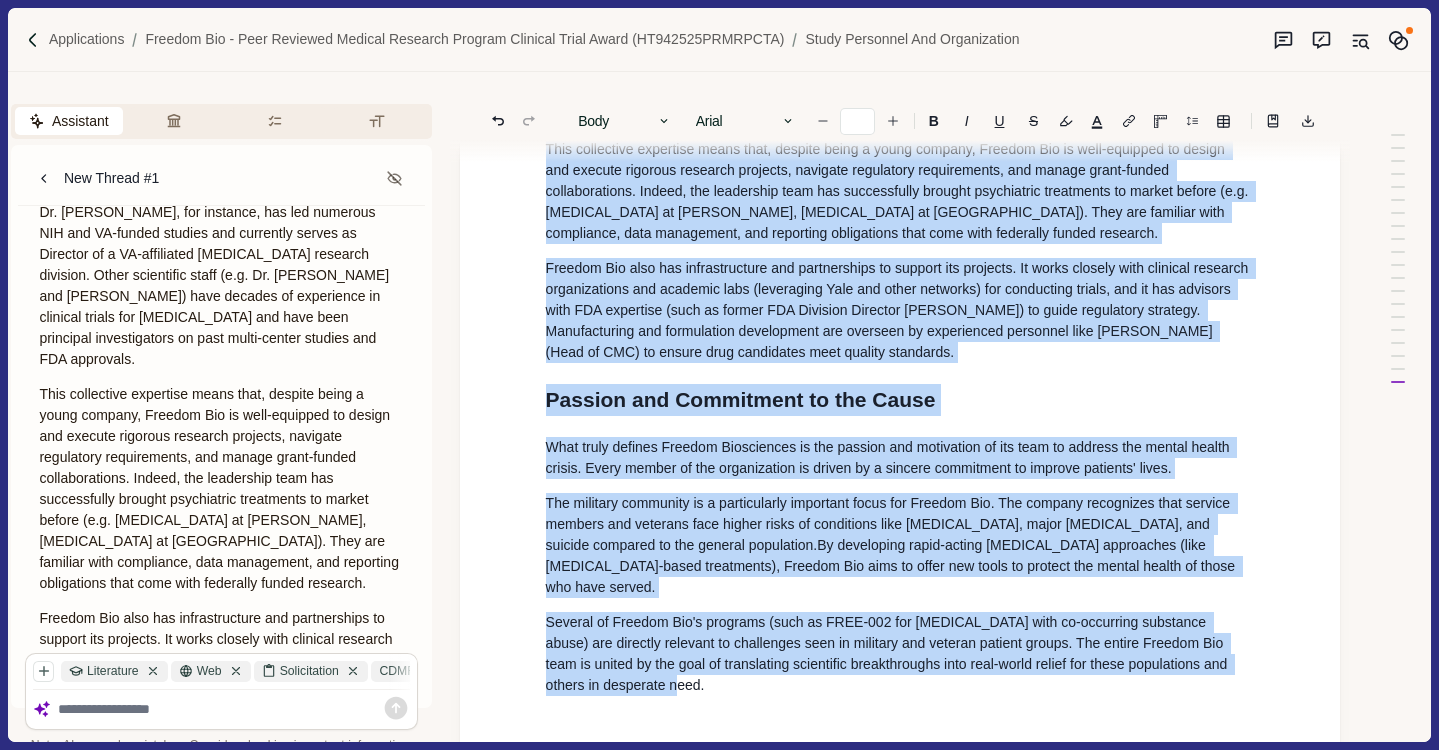 drag, startPoint x: 719, startPoint y: 591, endPoint x: 530, endPoint y: 71, distance: 553.28204 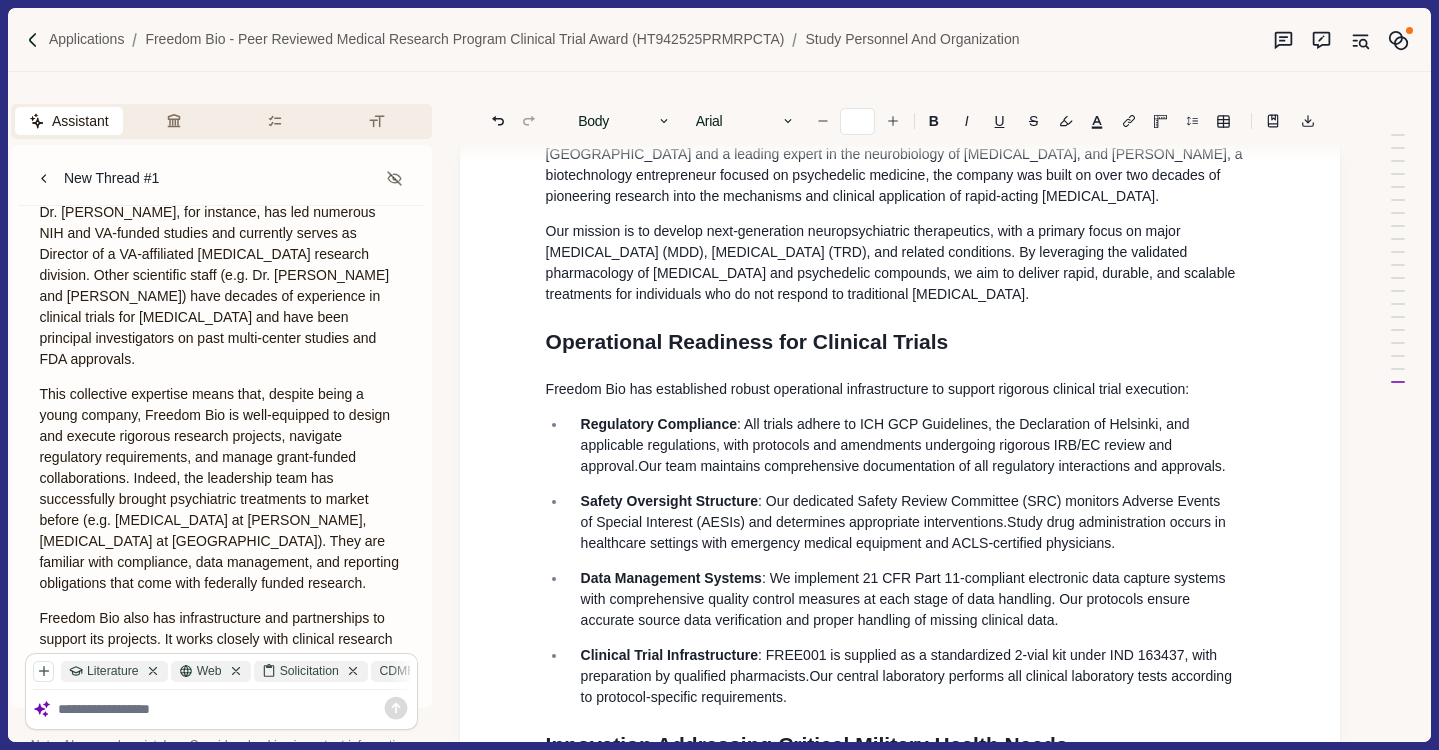scroll, scrollTop: 0, scrollLeft: 25, axis: horizontal 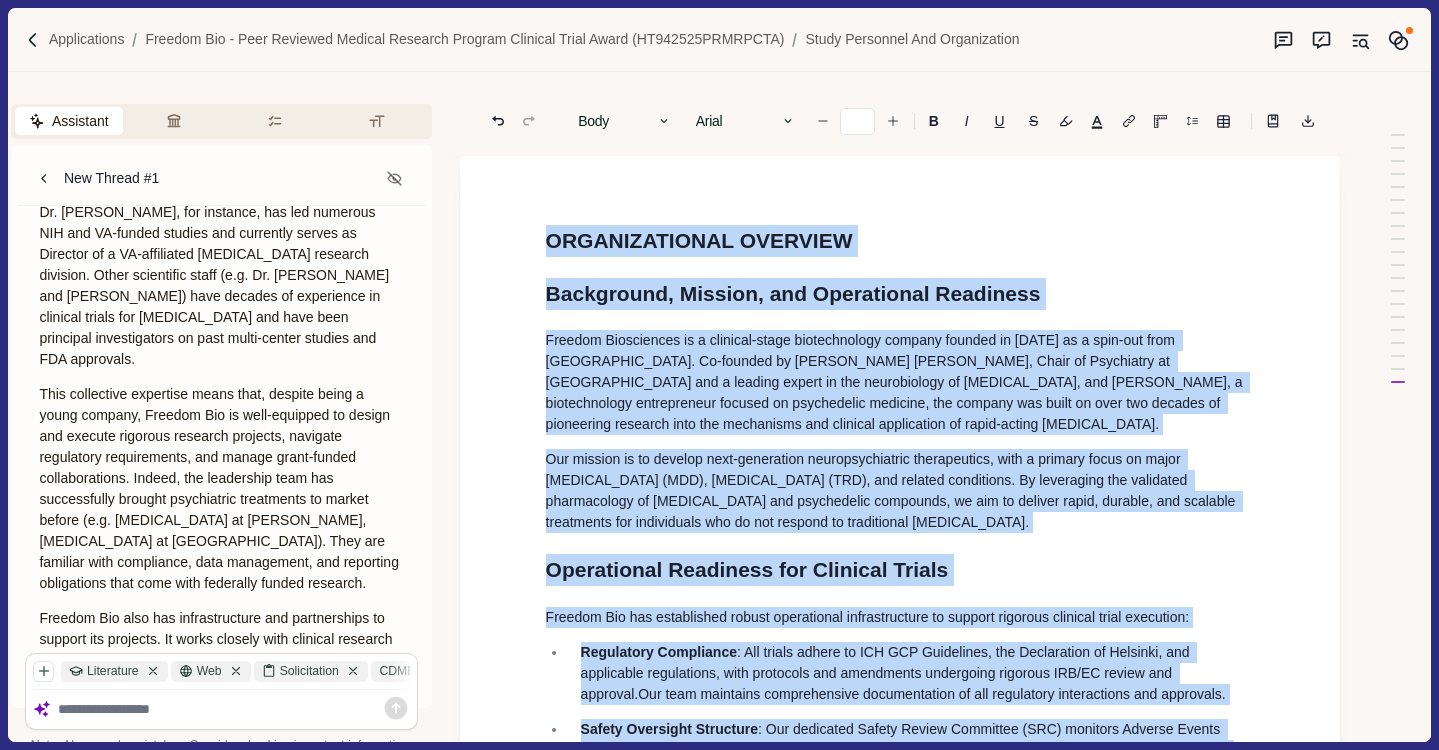 click on "ORGANIZATIONAL OVERVIEW" at bounding box center [900, 241] 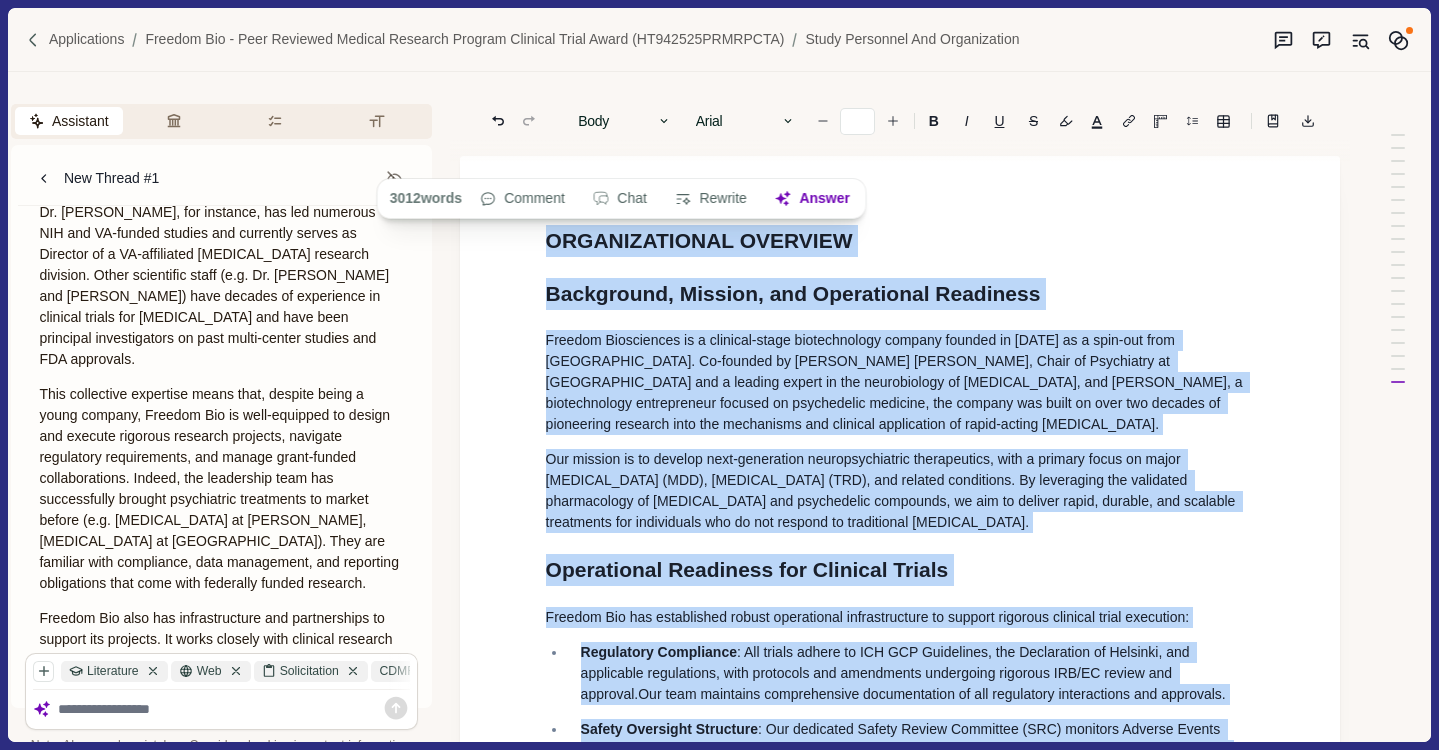 click at bounding box center (33, 40) 